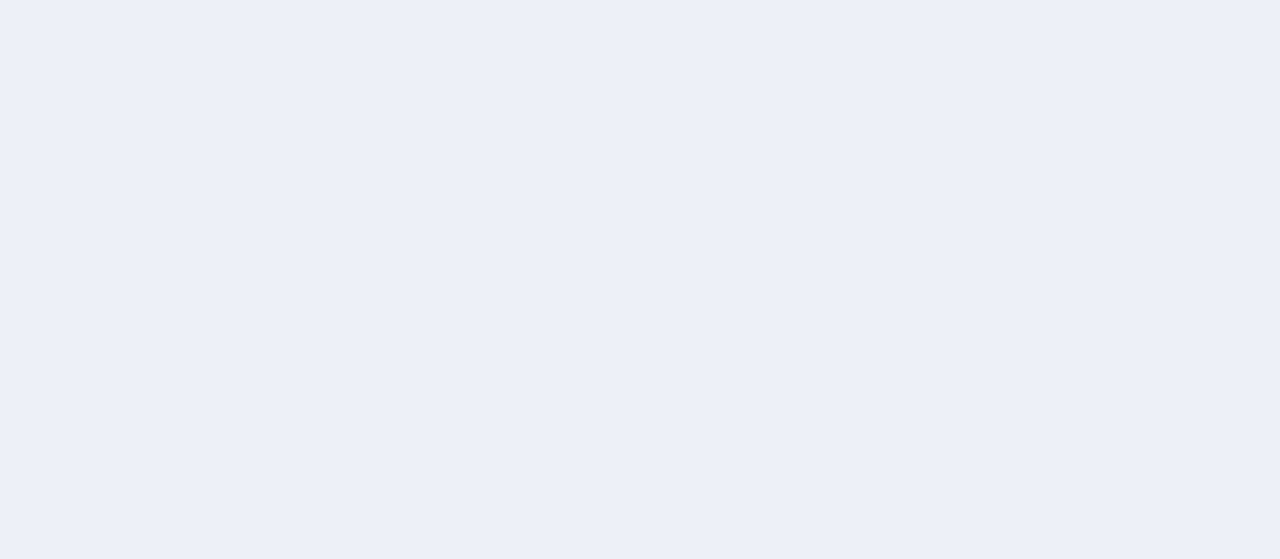 scroll, scrollTop: 0, scrollLeft: 0, axis: both 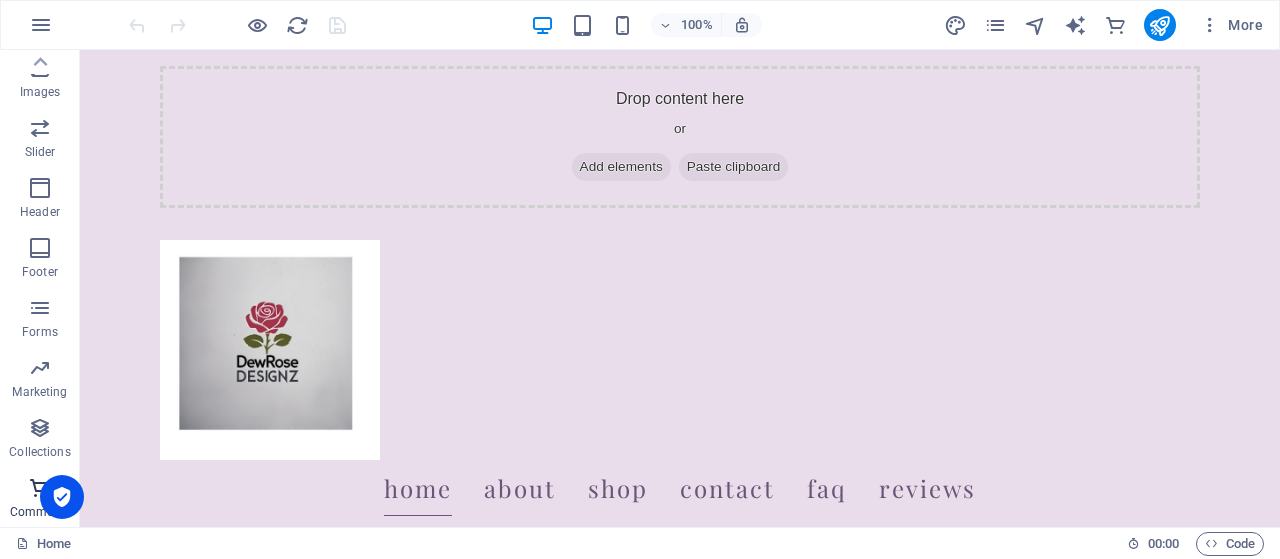 click on "Commerce" at bounding box center (40, 512) 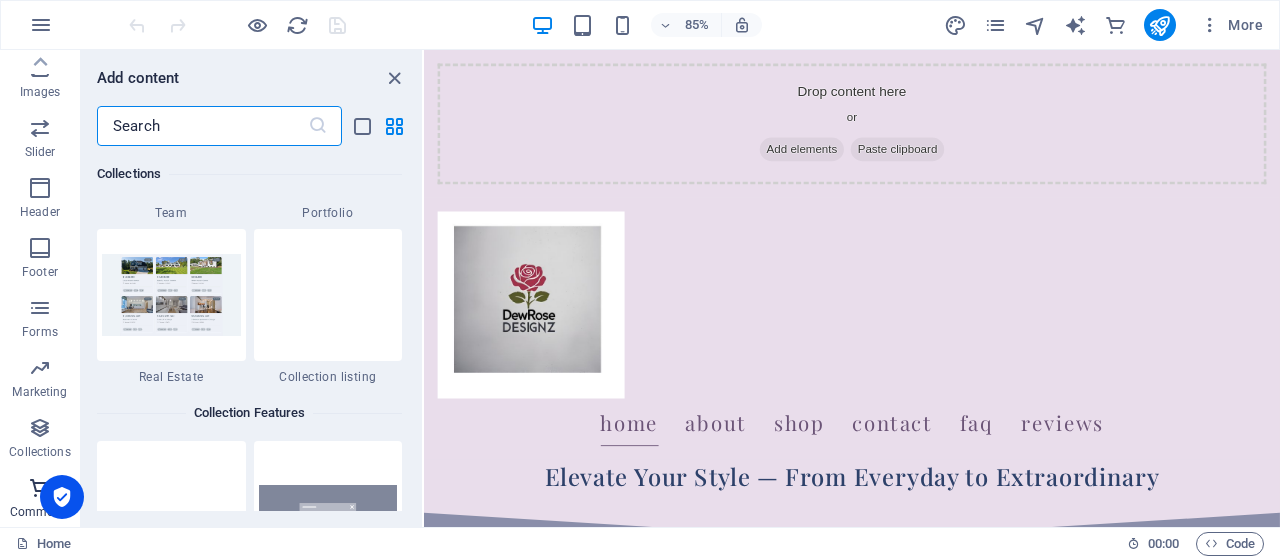 scroll, scrollTop: 19107, scrollLeft: 0, axis: vertical 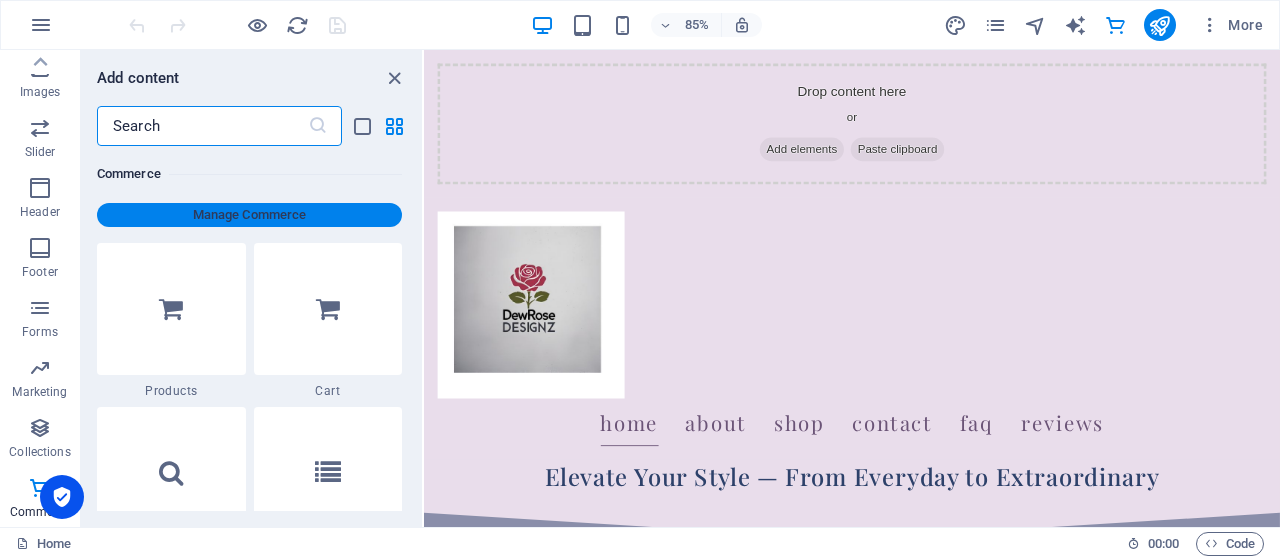 click on "Manage Commerce" at bounding box center (249, 215) 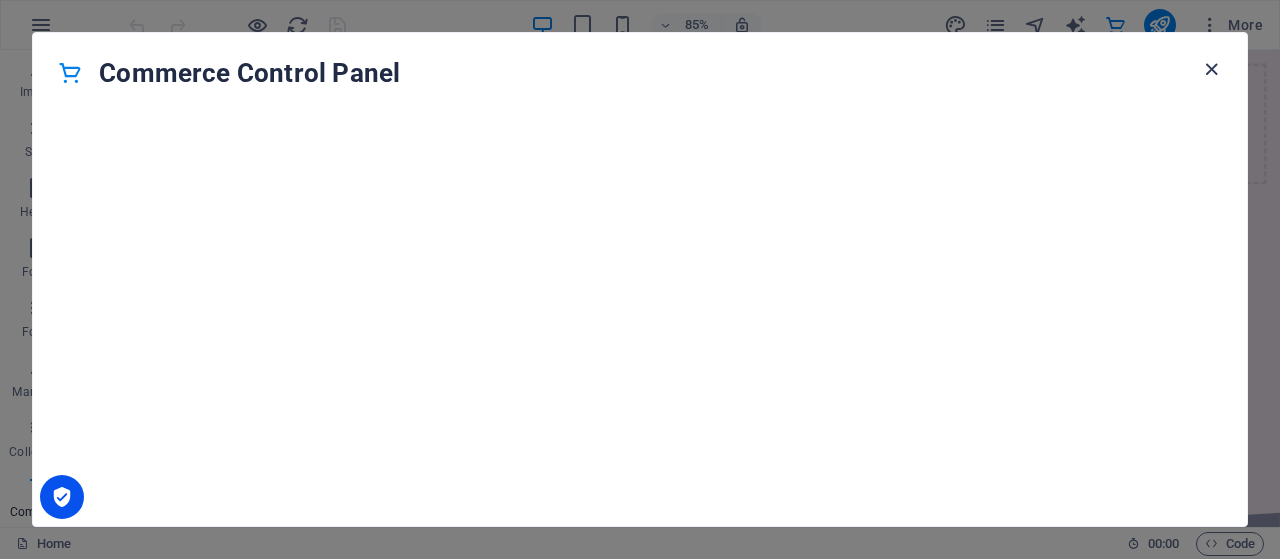 click at bounding box center (1211, 69) 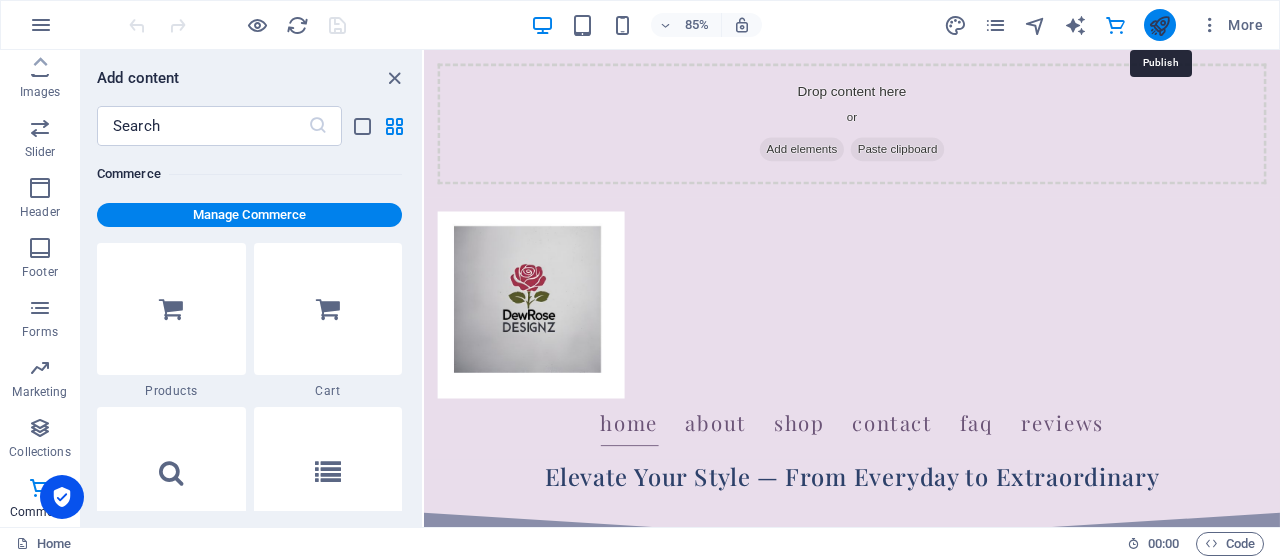 click at bounding box center (1159, 25) 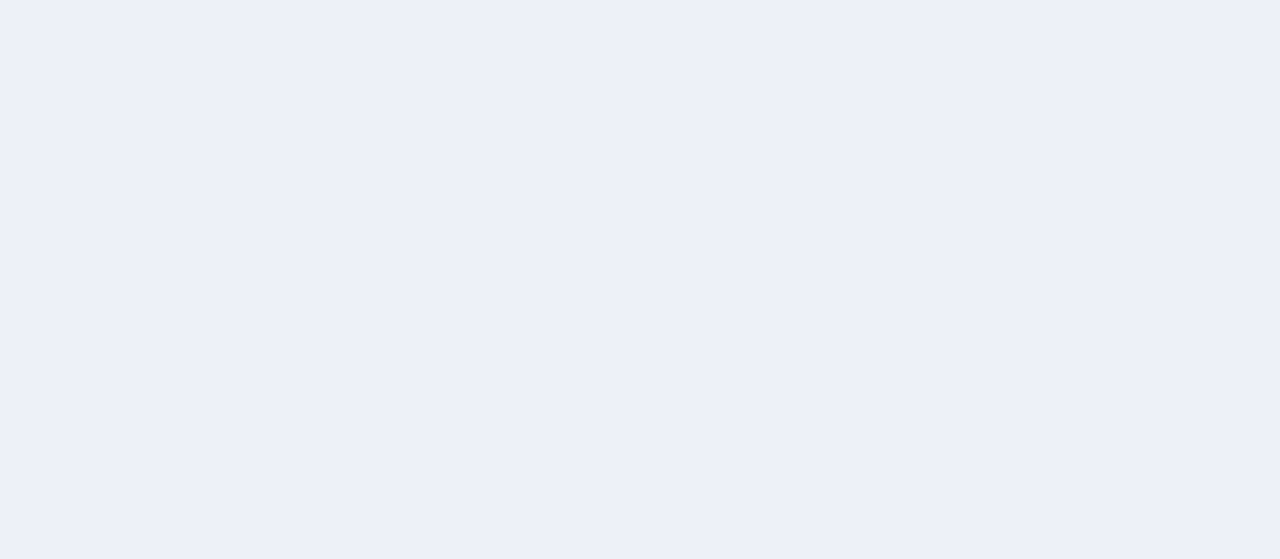 scroll, scrollTop: 0, scrollLeft: 0, axis: both 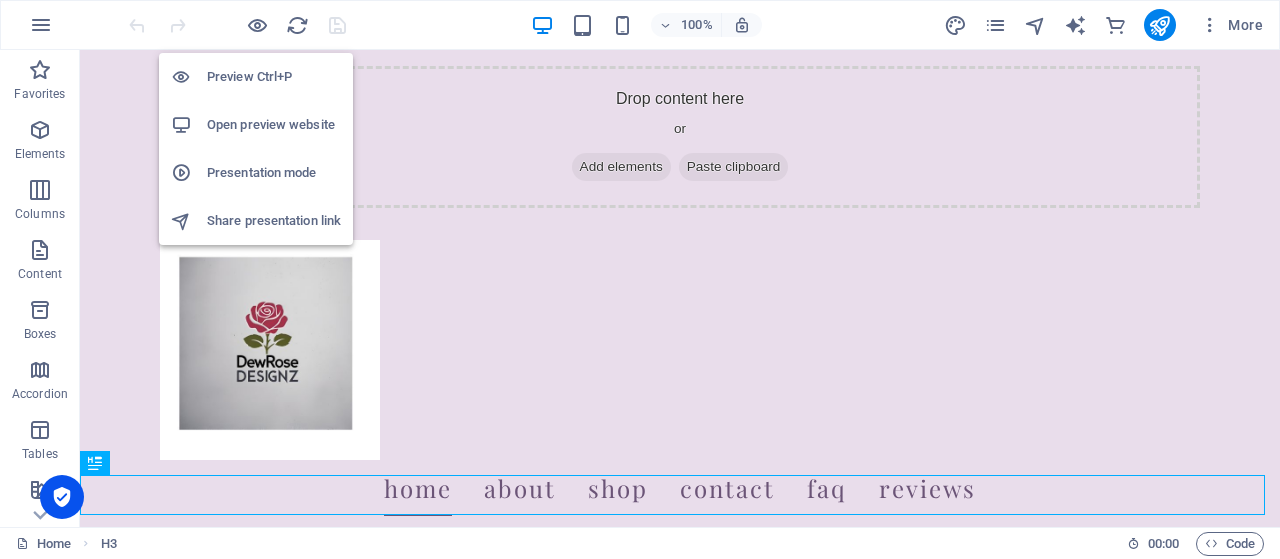 click on "Preview Ctrl+P" at bounding box center [274, 77] 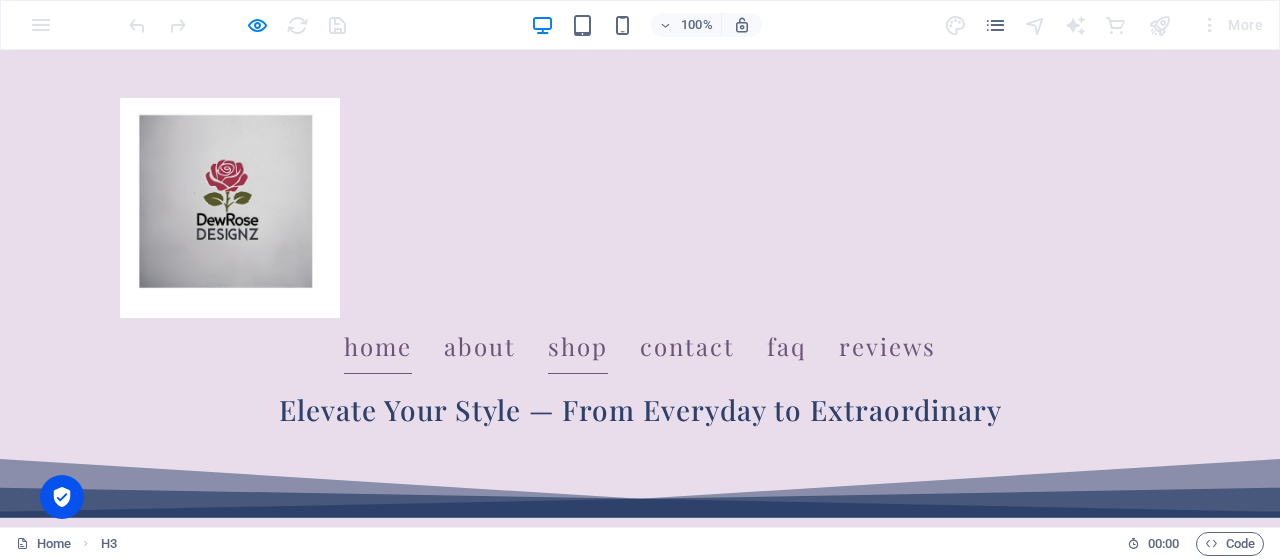 click on "Shop" at bounding box center (578, 346) 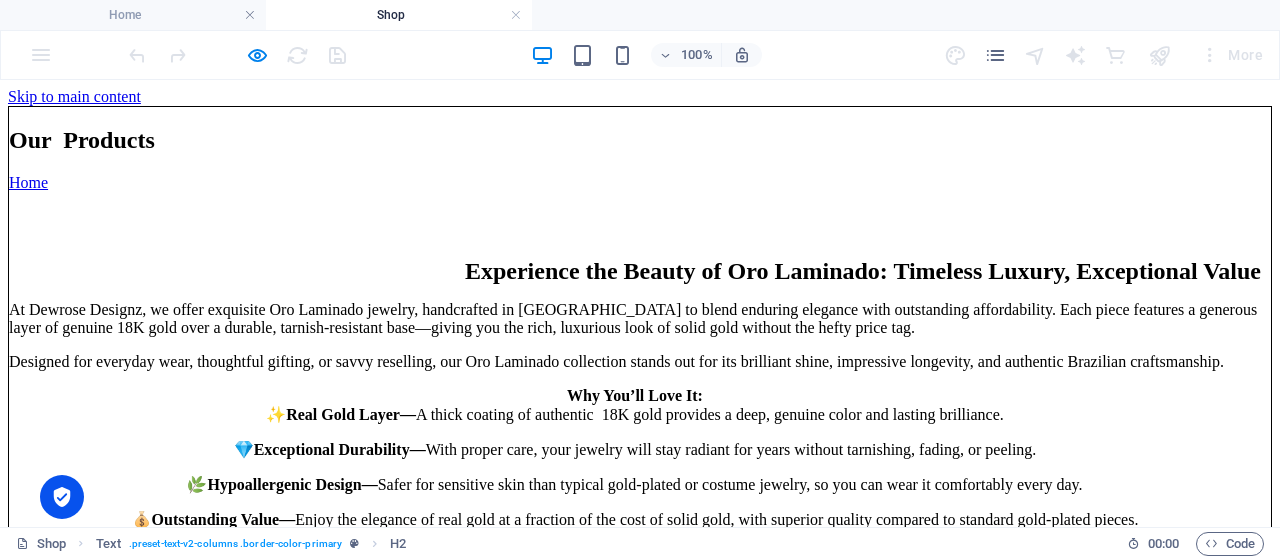 scroll, scrollTop: 0, scrollLeft: 0, axis: both 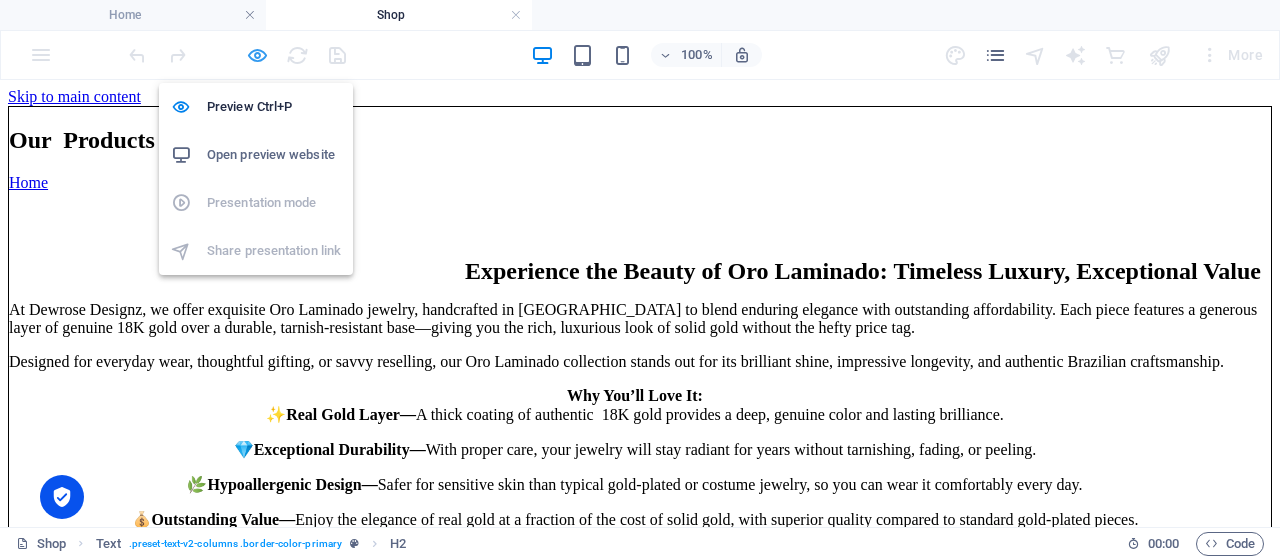 click at bounding box center (257, 55) 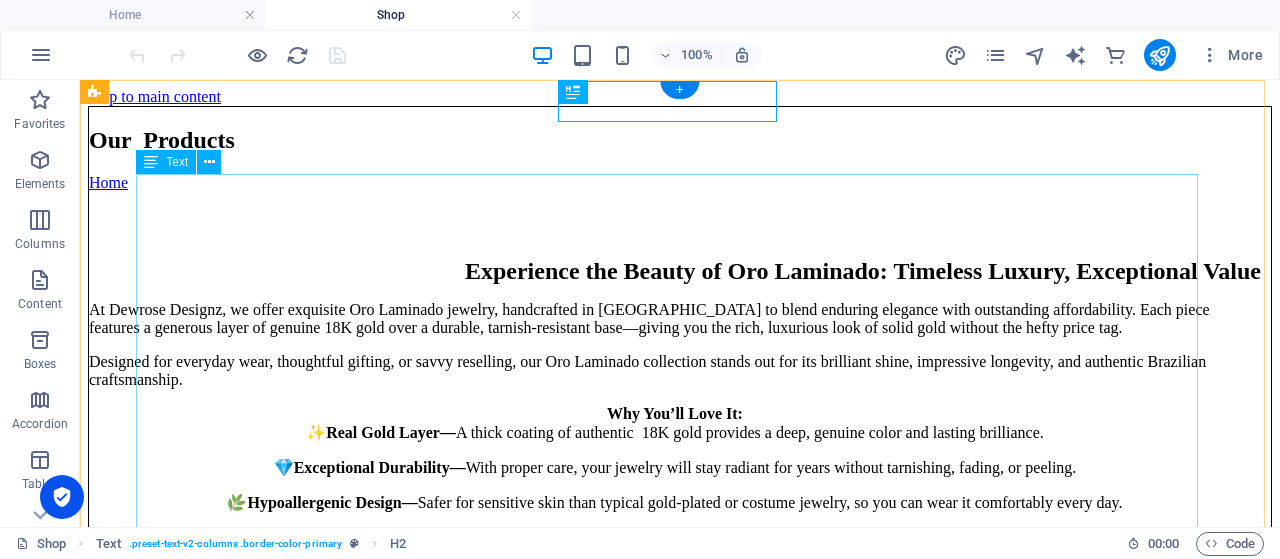 click on "Experience the Beauty of Oro Laminado: Timeless Luxury, Exceptional Value At Dewrose Designz, we offer exquisite Oro Laminado jewelry, handcrafted in Brazil to blend enduring elegance with outstanding affordability. Each piece features a generous layer of genuine 18K gold over a durable, tarnish-resistant base—giving you the rich, luxurious look of solid gold without the hefty price tag. Designed for everyday wear, thoughtful gifting, or savvy reselling, our Oro Laminado collection stands out for its brilliant shine, impressive longevity, and authentic Brazilian craftsmanship. Why You’ll Love It: ✨  Real Gold Layer— A thick coating of authentic  18K gold provides a deep, genuine color and lasting brilliance. 💎  Exceptional Durability— With proper care, your jewelry will stay radiant for years without tarnishing, fading, or peeling. 🌿  Hypoallergenic Design— Safer for sensitive skin than typical gold-plated or costume jewelry, so you can wear it comfortably every day. 💰" at bounding box center (675, 453) 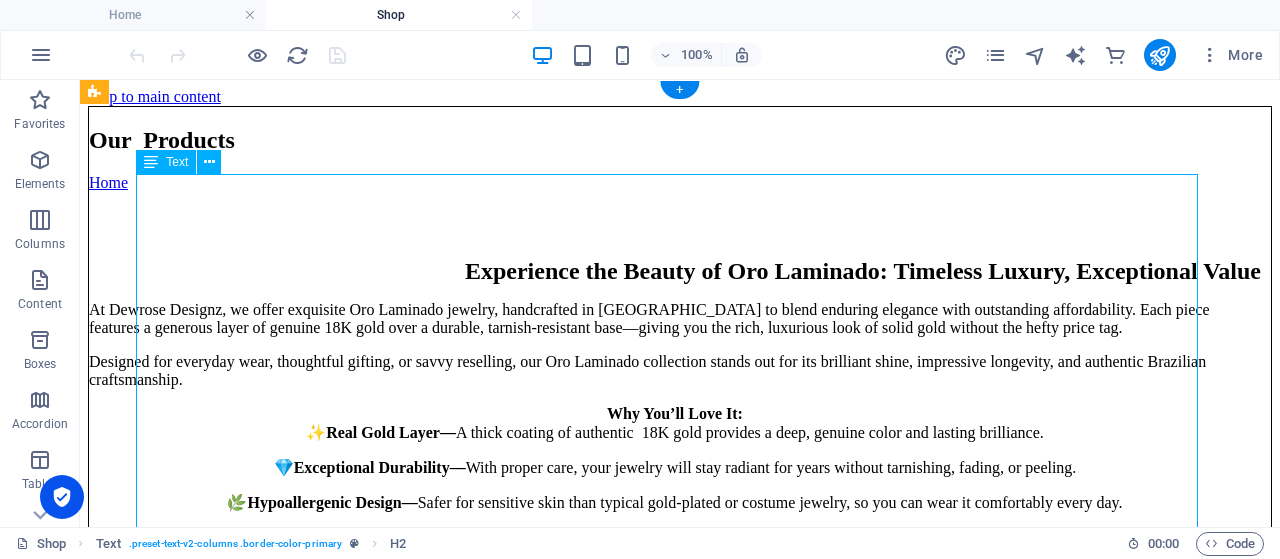 click on "Experience the Beauty of Oro Laminado: Timeless Luxury, Exceptional Value At Dewrose Designz, we offer exquisite Oro Laminado jewelry, handcrafted in Brazil to blend enduring elegance with outstanding affordability. Each piece features a generous layer of genuine 18K gold over a durable, tarnish-resistant base—giving you the rich, luxurious look of solid gold without the hefty price tag. Designed for everyday wear, thoughtful gifting, or savvy reselling, our Oro Laminado collection stands out for its brilliant shine, impressive longevity, and authentic Brazilian craftsmanship. Why You’ll Love It: ✨  Real Gold Layer— A thick coating of authentic  18K gold provides a deep, genuine color and lasting brilliance. 💎  Exceptional Durability— With proper care, your jewelry will stay radiant for years without tarnishing, fading, or peeling. 🌿  Hypoallergenic Design— Safer for sensitive skin than typical gold-plated or costume jewelry, so you can wear it comfortably every day. 💰" at bounding box center [675, 453] 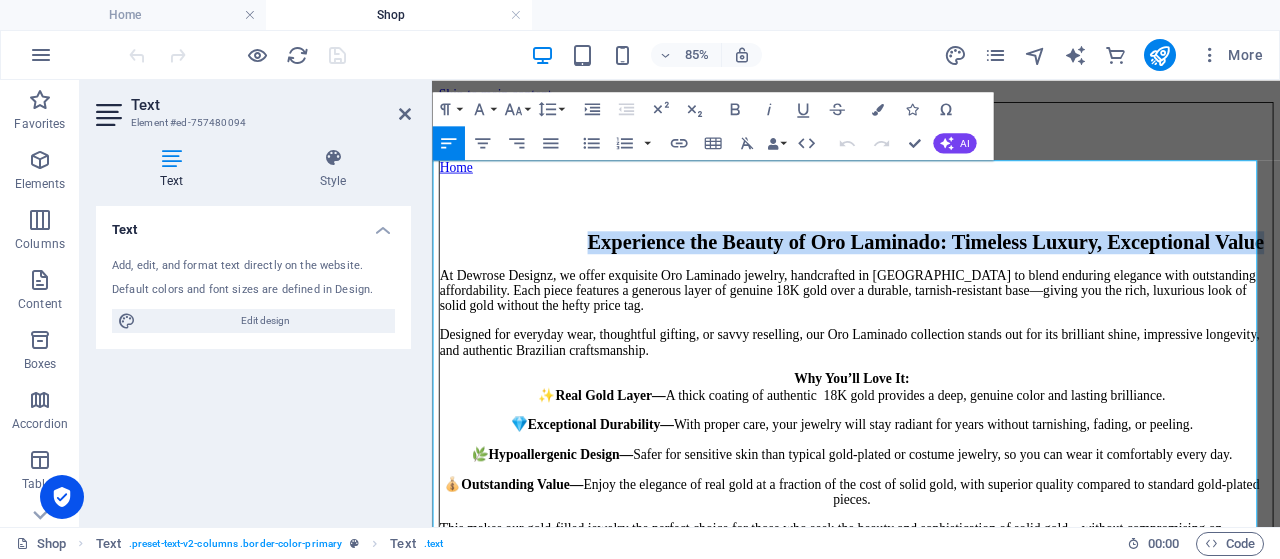 drag, startPoint x: 532, startPoint y: 216, endPoint x: 1422, endPoint y: 227, distance: 890.068 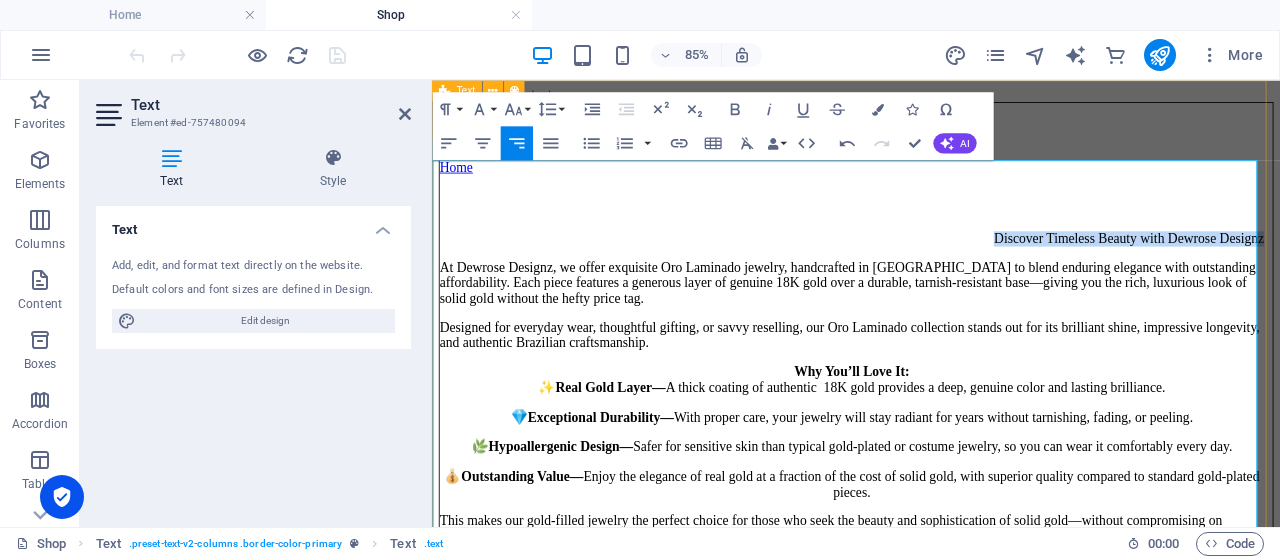 drag, startPoint x: 1042, startPoint y: 213, endPoint x: 1409, endPoint y: 223, distance: 367.1362 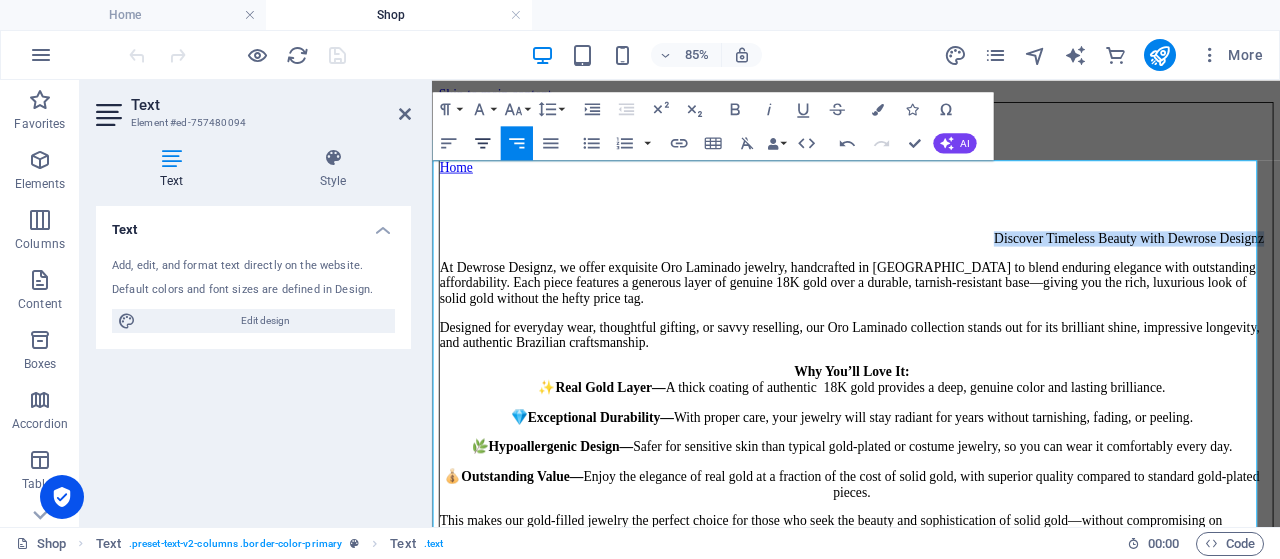 click 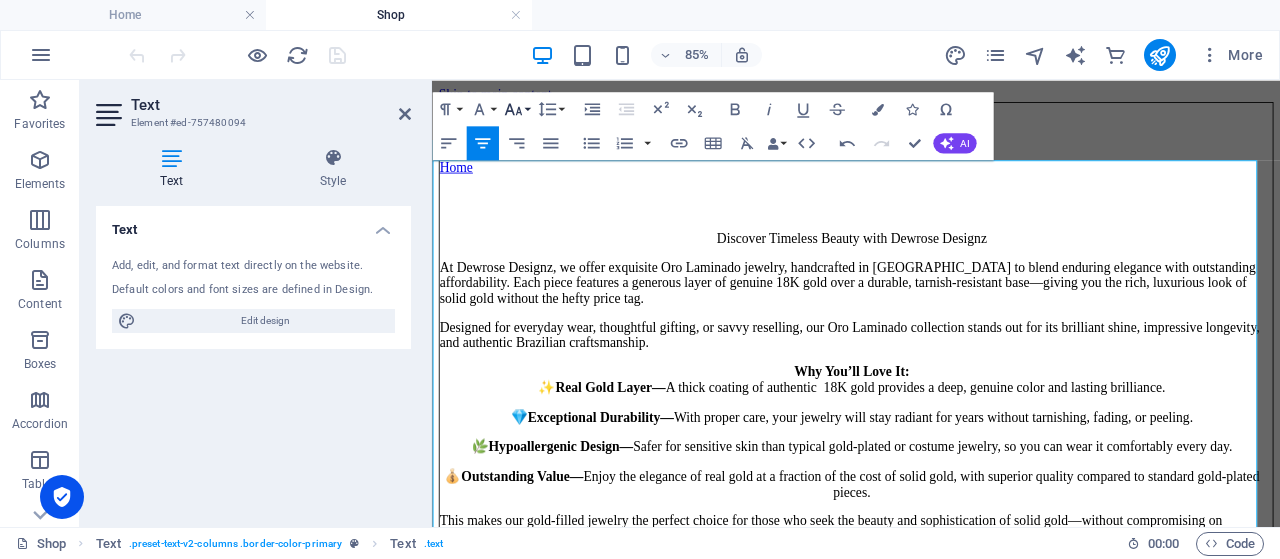 click 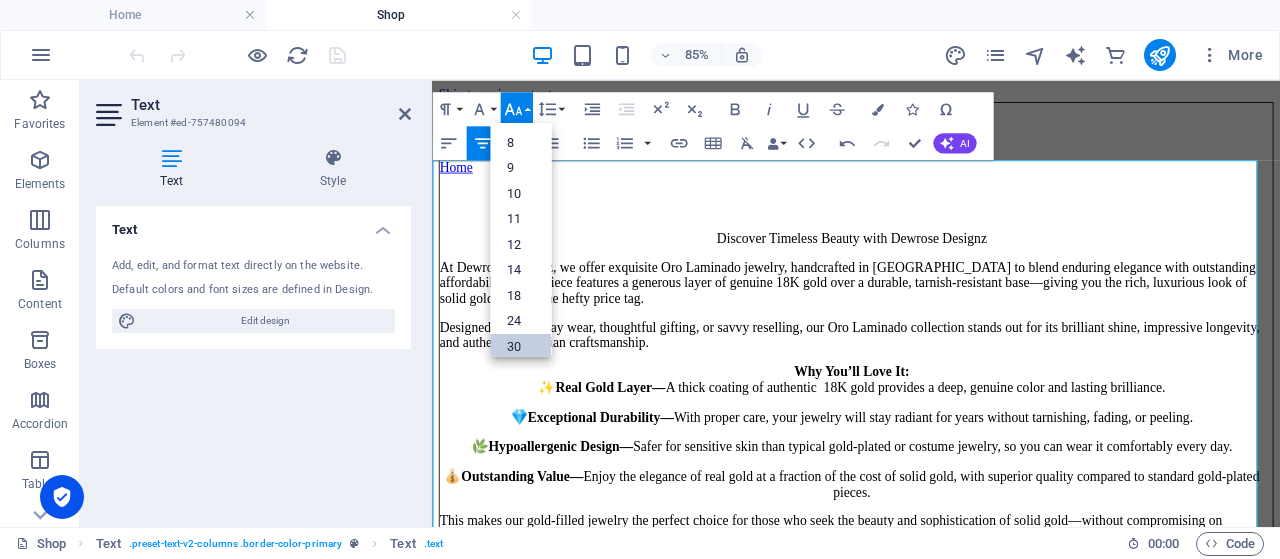 click on "30" at bounding box center [520, 347] 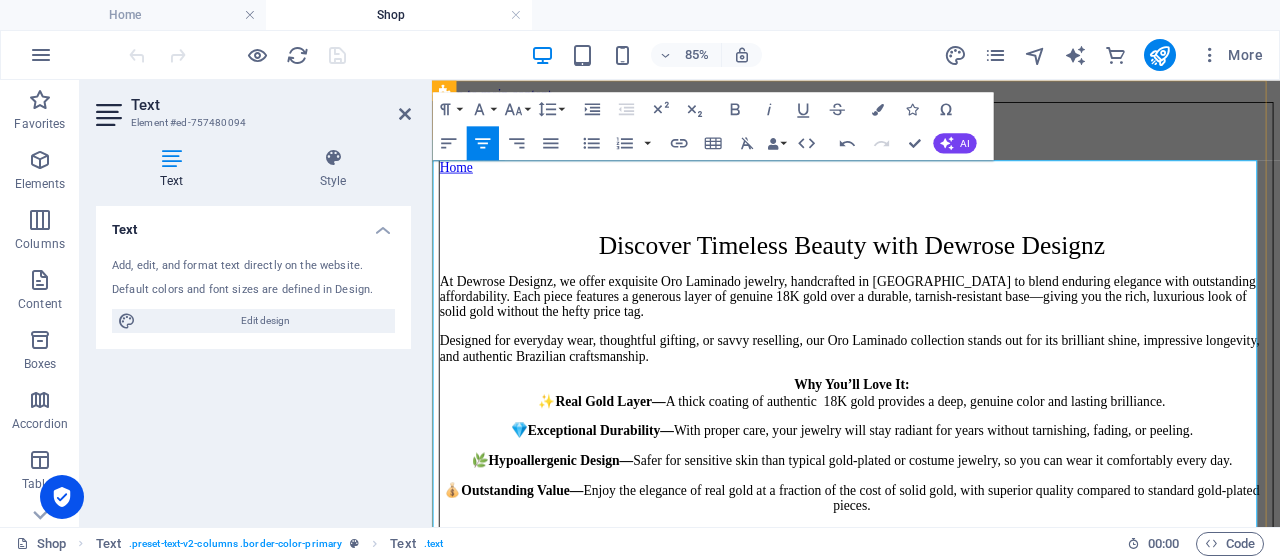 click on "Discover Timeless Beauty with Dewrose Designz" at bounding box center (926, 275) 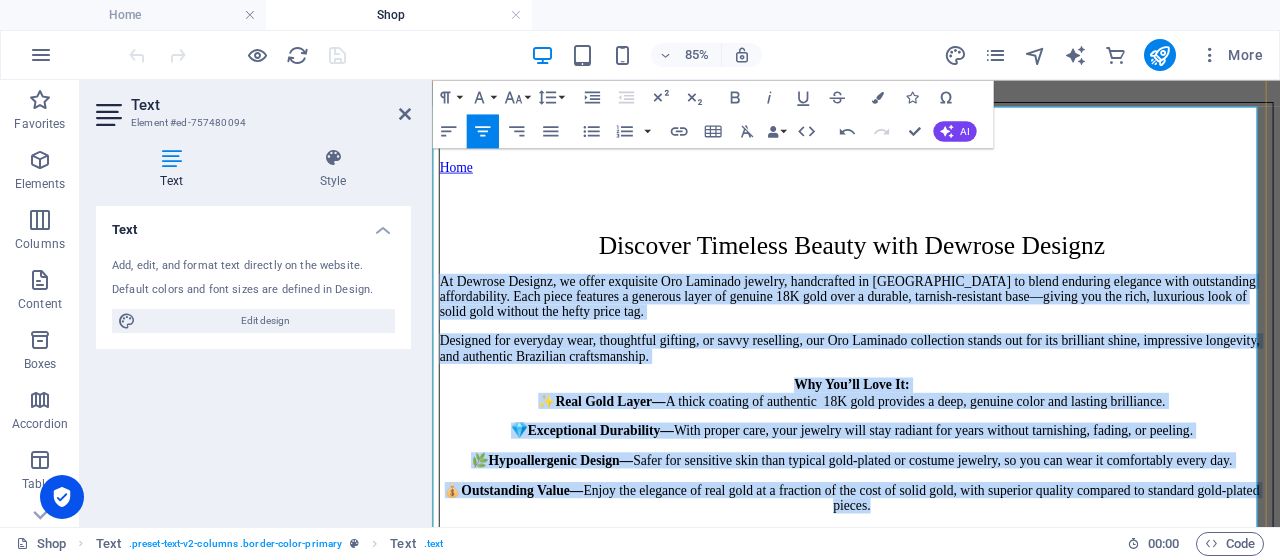 scroll, scrollTop: 100, scrollLeft: 0, axis: vertical 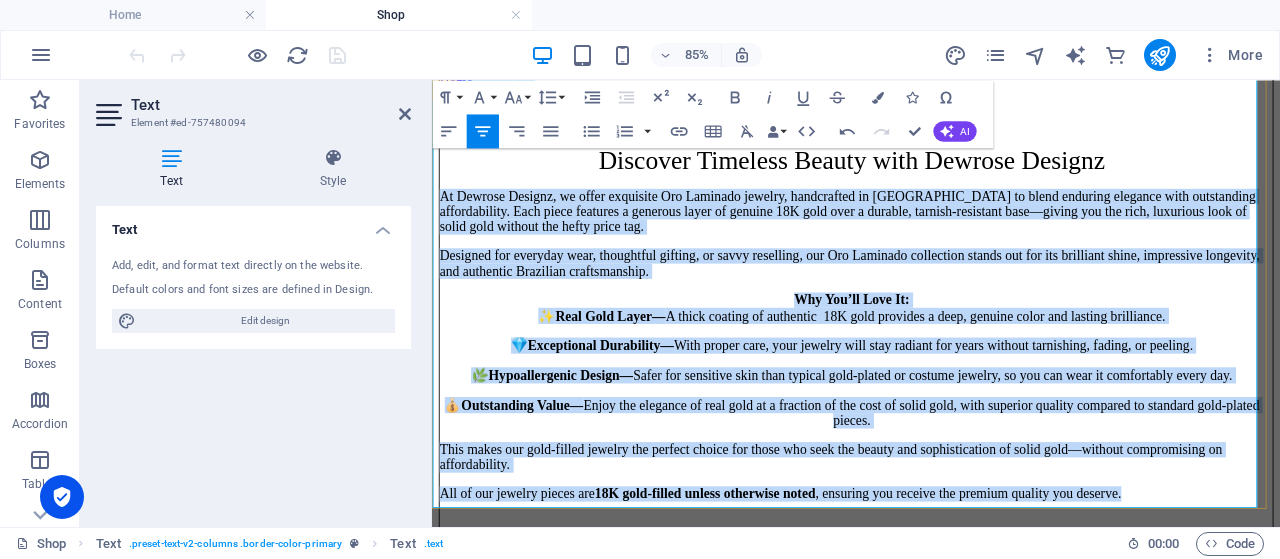 drag, startPoint x: 435, startPoint y: 259, endPoint x: 1362, endPoint y: 524, distance: 964.1338 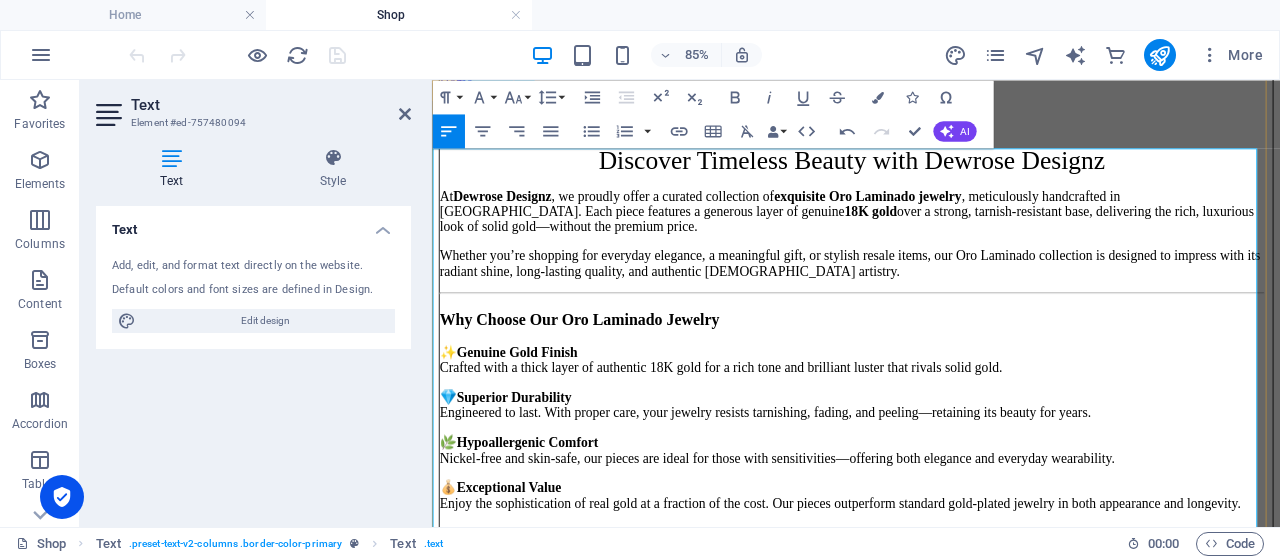 scroll, scrollTop: 0, scrollLeft: 0, axis: both 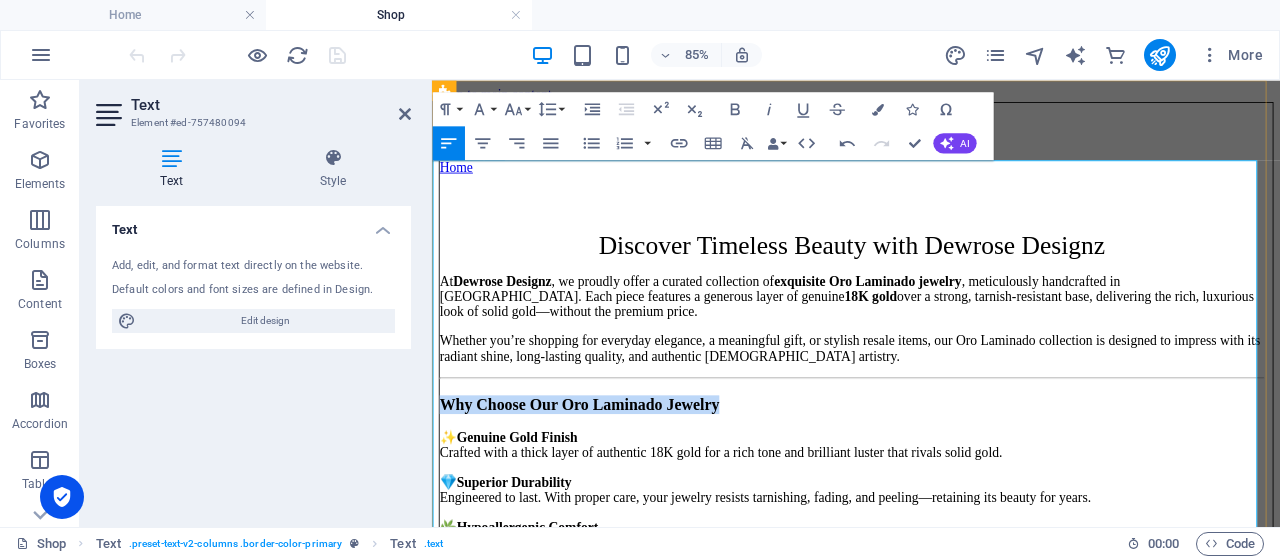 drag, startPoint x: 435, startPoint y: 408, endPoint x: 1017, endPoint y: 390, distance: 582.27826 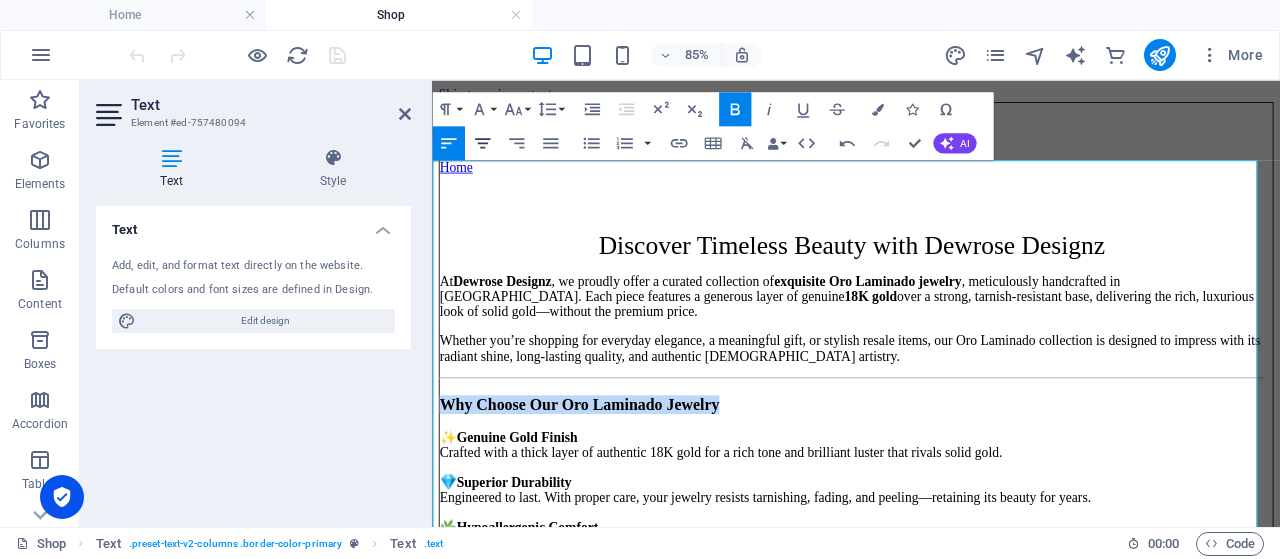 click 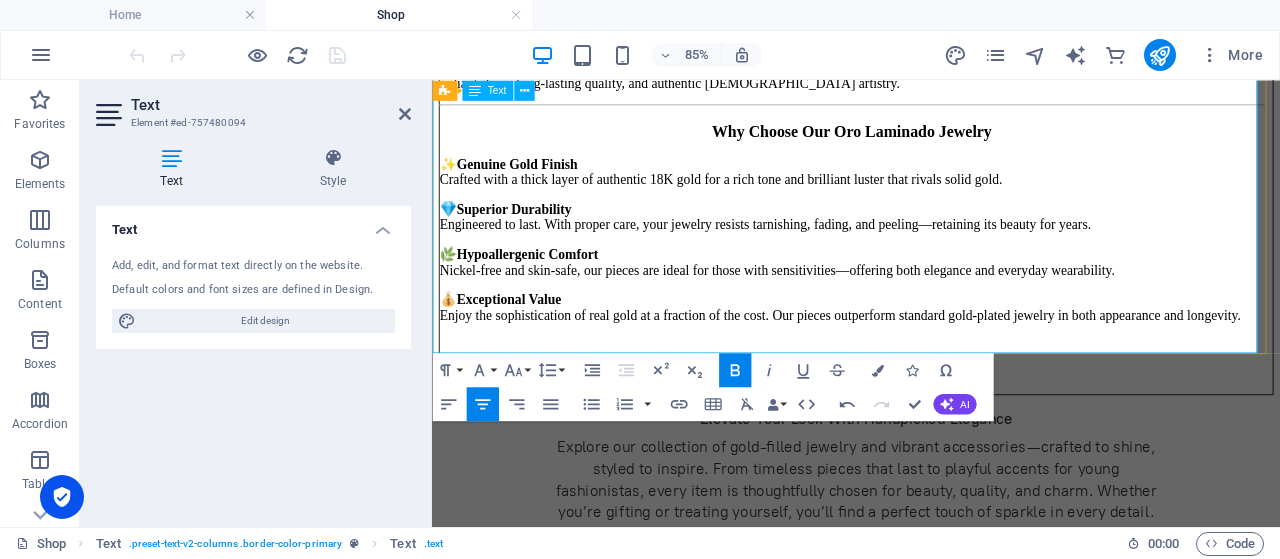 scroll, scrollTop: 300, scrollLeft: 0, axis: vertical 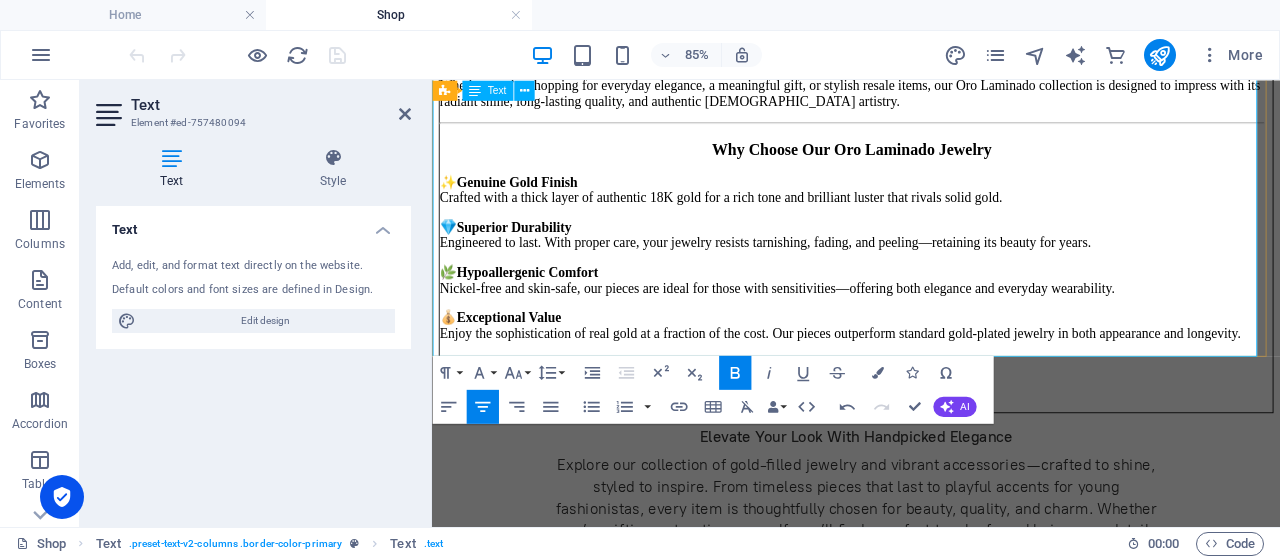 click on "💰  Exceptional Value Enjoy the sophistication of real gold at a fraction of the cost. Our pieces outperform standard gold-plated jewelry in both appearance and longevity." at bounding box center [926, 368] 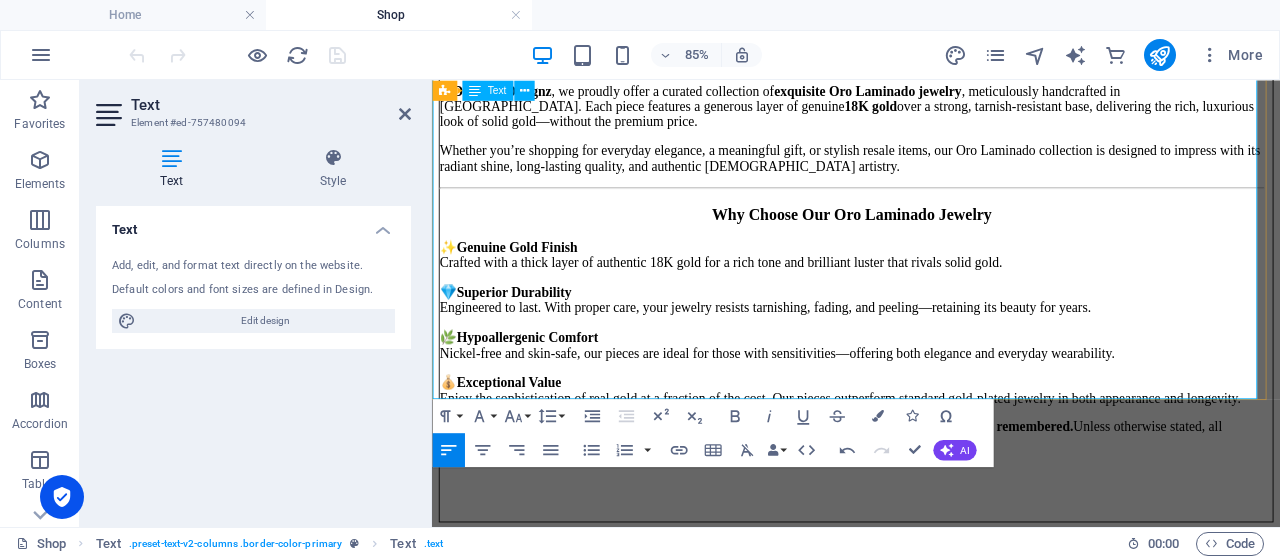 scroll, scrollTop: 100, scrollLeft: 0, axis: vertical 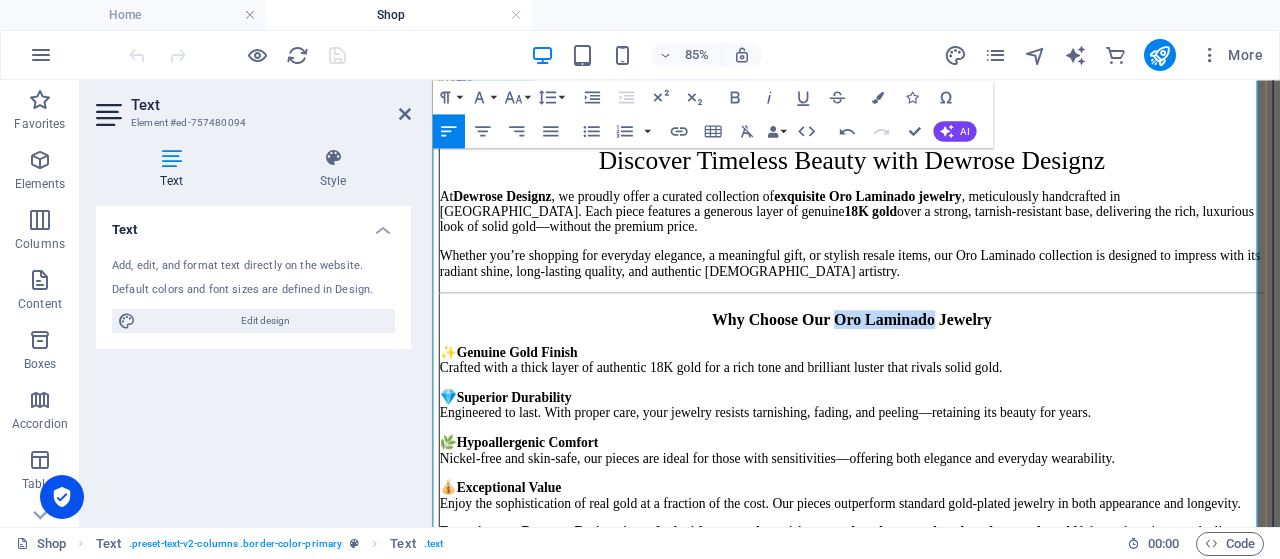 drag, startPoint x: 885, startPoint y: 303, endPoint x: 1079, endPoint y: 313, distance: 194.25757 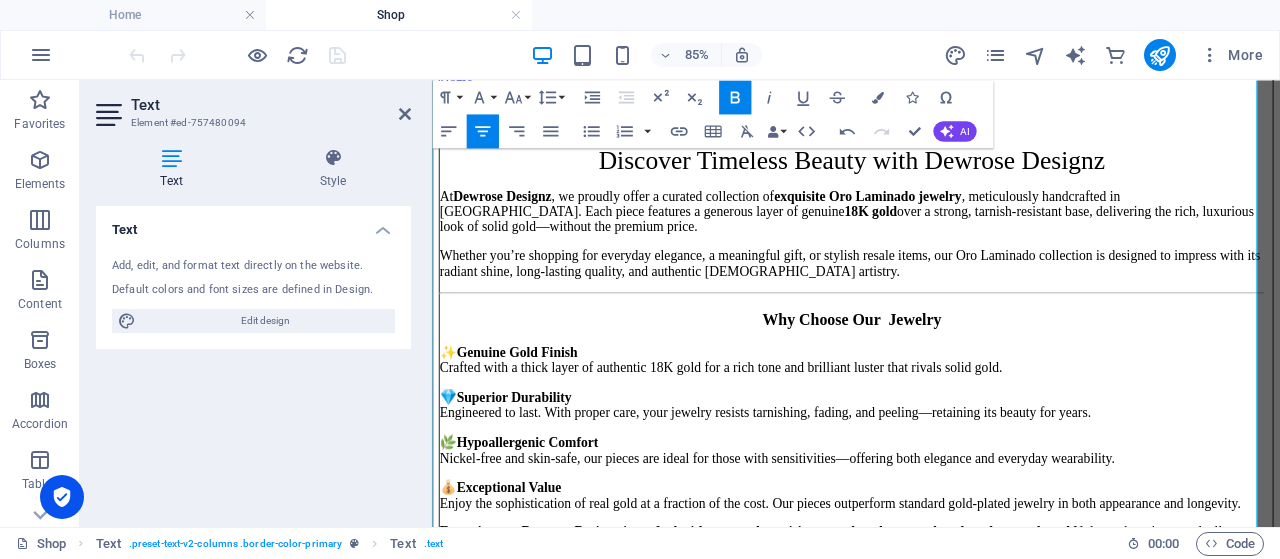 click on "Our Jewelry" 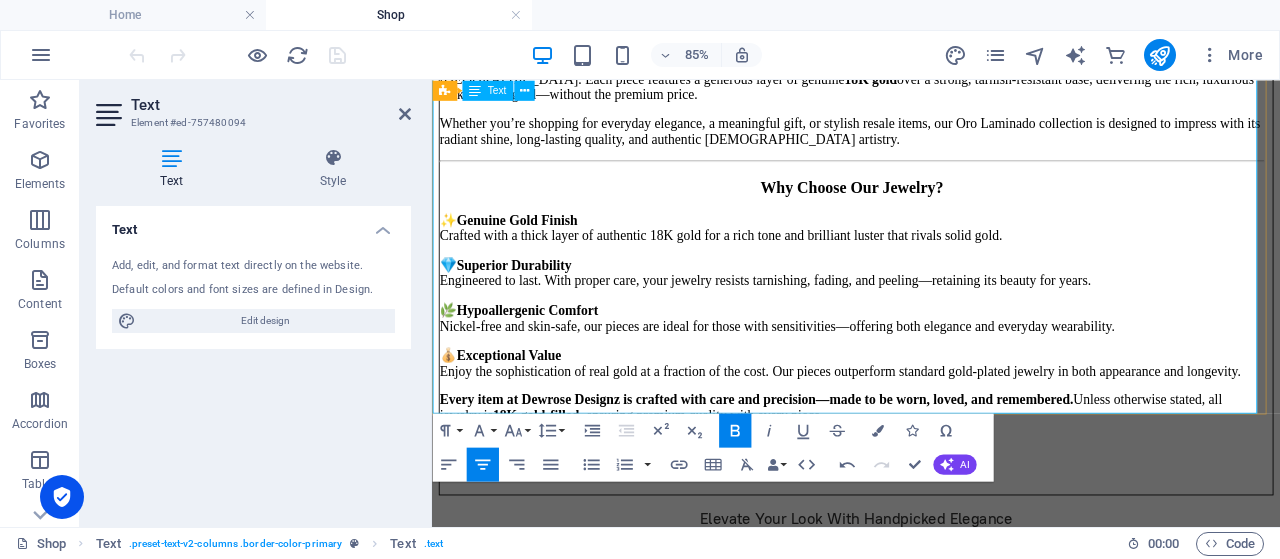 scroll, scrollTop: 300, scrollLeft: 0, axis: vertical 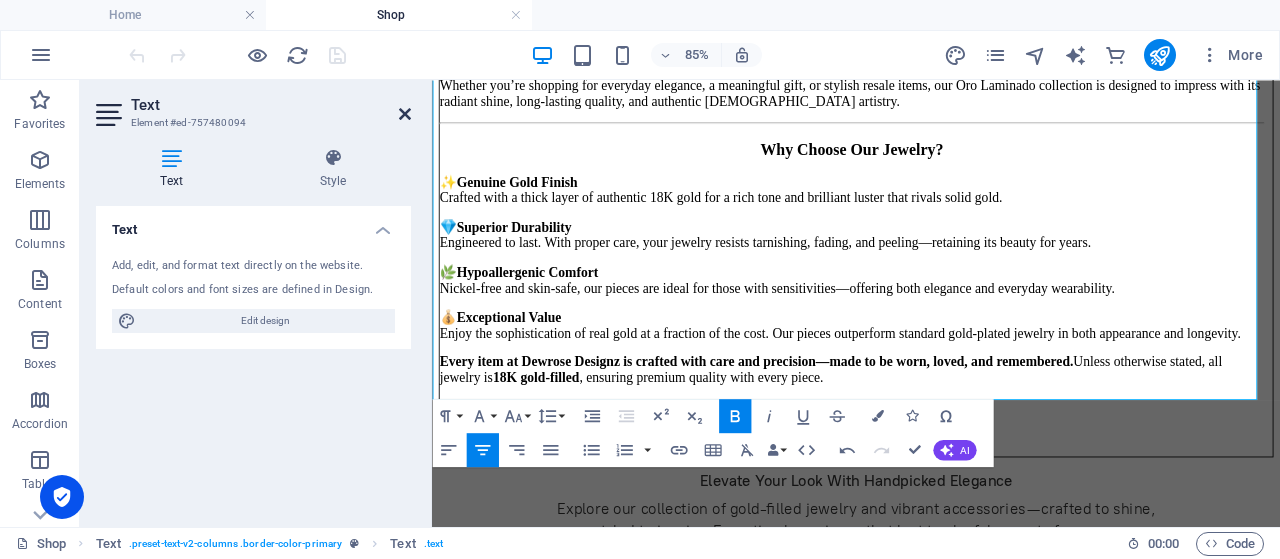 click at bounding box center (405, 114) 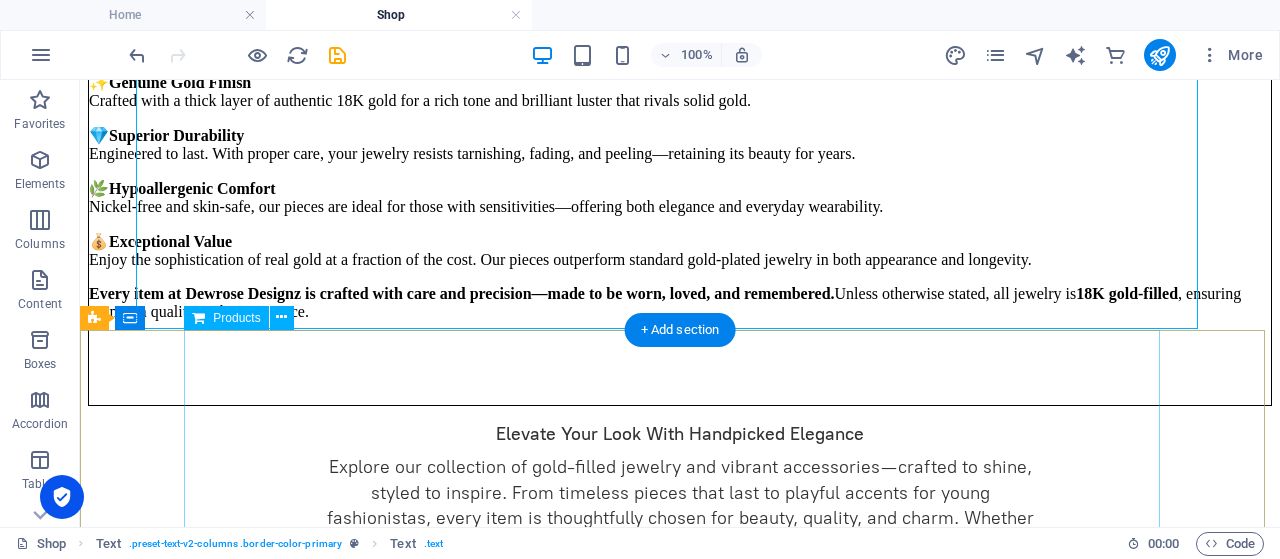 scroll, scrollTop: 500, scrollLeft: 0, axis: vertical 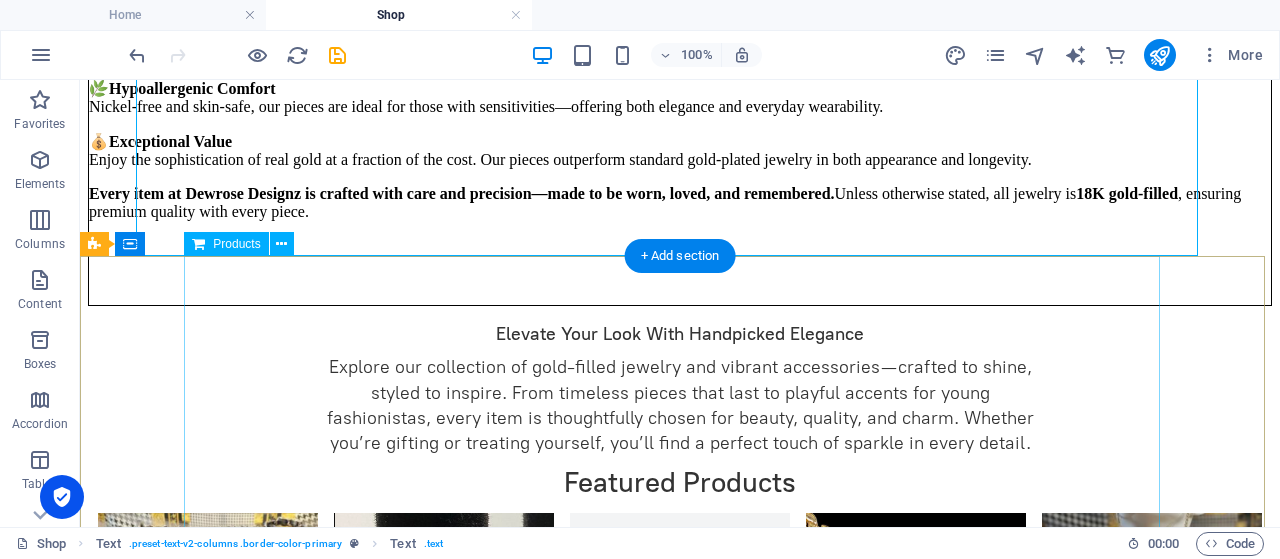click on "Elevate Your Look With Handpicked Elegance
Explore our collection of gold-filled jewelry and vibrant accessories—crafted to shine, styled to inspire. From timeless pieces that last to playful accents for young fashionistas, every item is thoughtfully chosen for beauty, quality, and charm. Whether you’re gifting or treating yourself, you’ll find a perfect touch of sparkle in every detail. Featured Products Curated Designer Find Sleek & Sophisticated Curated Designer Find Sleek & Sophisticated $30.00 Turquoise & Purple Gemstone Silver Ring Turquoise & Purple Gemstone Silver Ring $22.95 Gift card Gift card $50.00 Zirconia Dragon‑Scale Bracelet – Strength & Sparkle Woven Zirconia Dragon‑Scale Bracelet – Strength & Sparkle Woven $19.95 Vintage inspired gold toned necklace Vintage inspired gold toned necklace $10.00 Gold toned chain red beads Gold toned chain red beads $15.00 JEWELRY Gold-Filled & Zirconia Jewelry
Timeless Glamour. Effortless Shine.
Bracelets Bracelets Earrings Earrings Rings" at bounding box center [680, 1817] 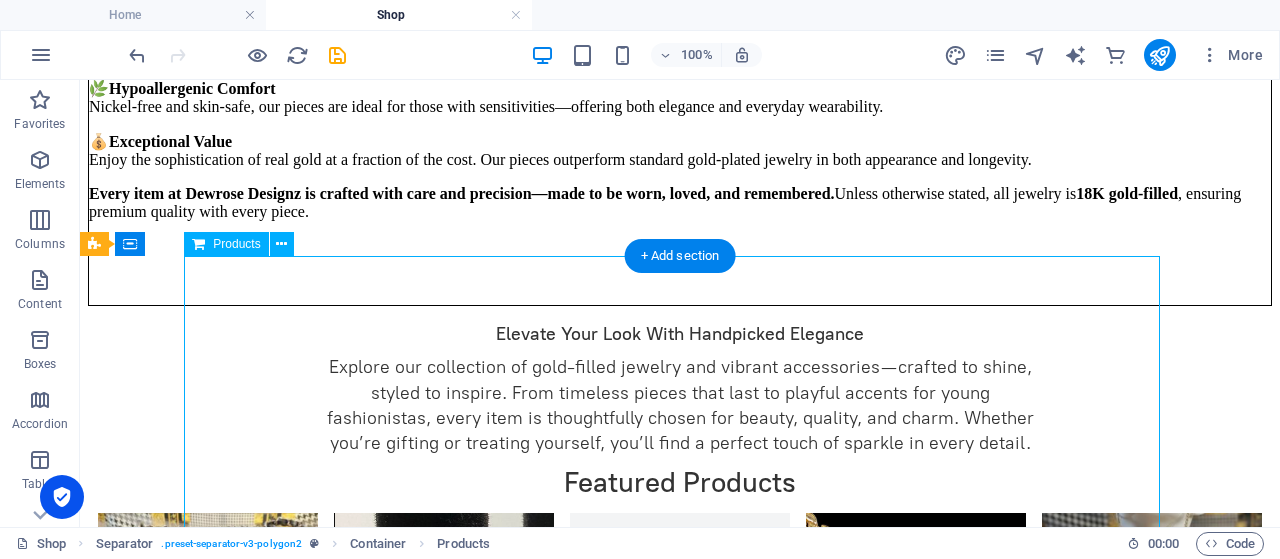 click on "Elevate Your Look With Handpicked Elegance
Explore our collection of gold-filled jewelry and vibrant accessories—crafted to shine, styled to inspire. From timeless pieces that last to playful accents for young fashionistas, every item is thoughtfully chosen for beauty, quality, and charm. Whether you’re gifting or treating yourself, you’ll find a perfect touch of sparkle in every detail. Featured Products Curated Designer Find Sleek & Sophisticated Curated Designer Find Sleek & Sophisticated $30.00 Turquoise & Purple Gemstone Silver Ring Turquoise & Purple Gemstone Silver Ring $22.95 Gift card Gift card $50.00 Zirconia Dragon‑Scale Bracelet – Strength & Sparkle Woven Zirconia Dragon‑Scale Bracelet – Strength & Sparkle Woven $19.95 Vintage inspired gold toned necklace Vintage inspired gold toned necklace $10.00 Gold toned chain red beads Gold toned chain red beads $15.00 JEWELRY Gold-Filled & Zirconia Jewelry
Timeless Glamour. Effortless Shine.
Bracelets Bracelets Earrings Earrings Rings" at bounding box center [680, 1817] 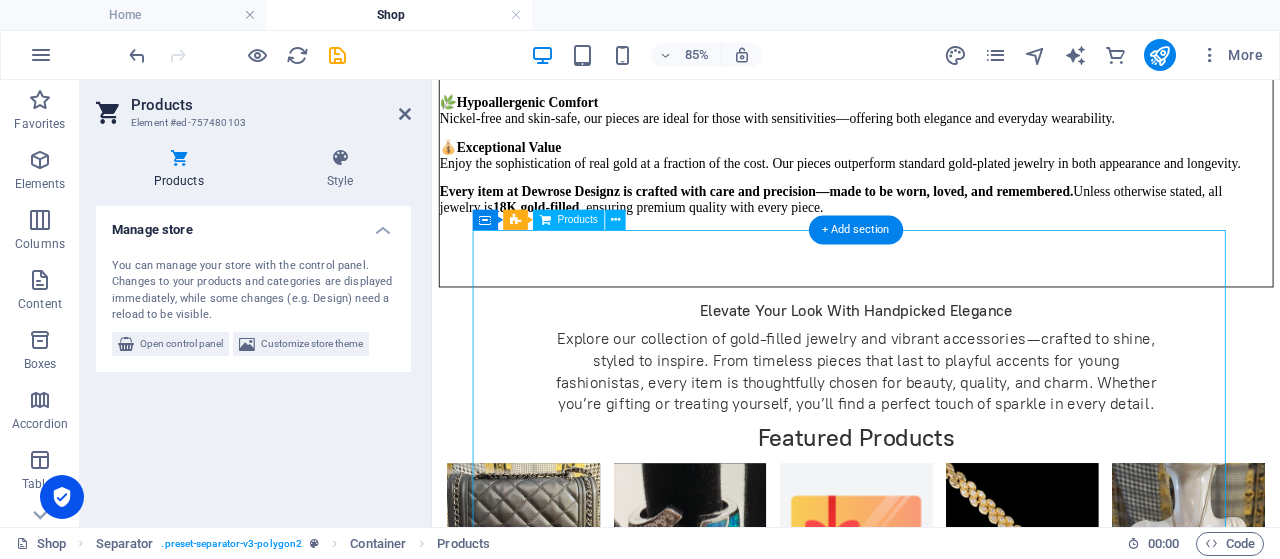 drag, startPoint x: 741, startPoint y: 281, endPoint x: 850, endPoint y: 317, distance: 114.791115 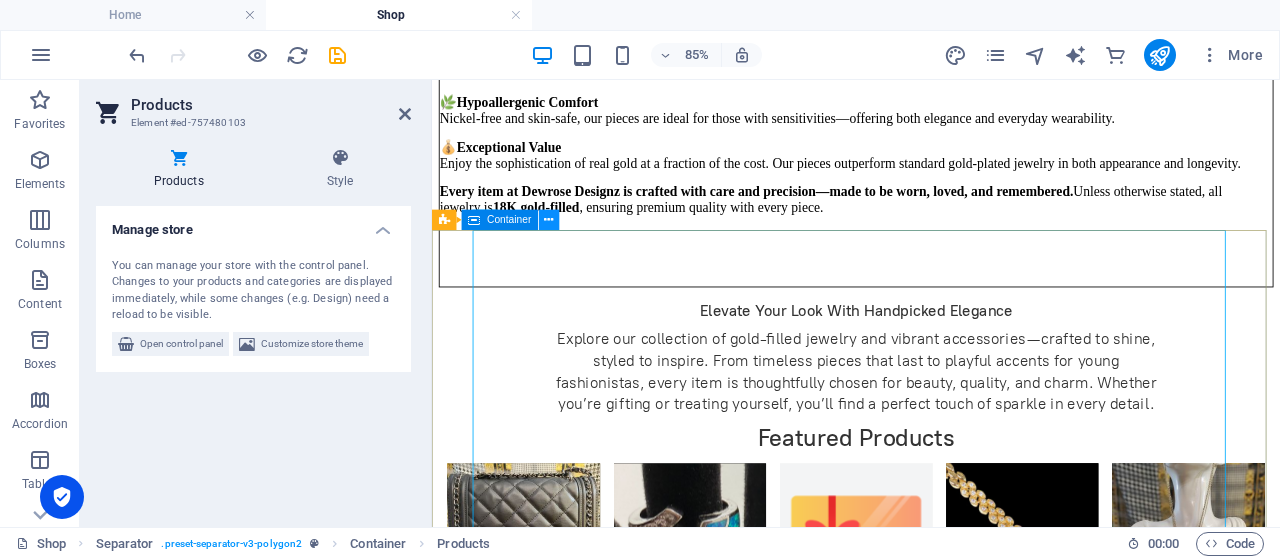 click at bounding box center [549, 220] 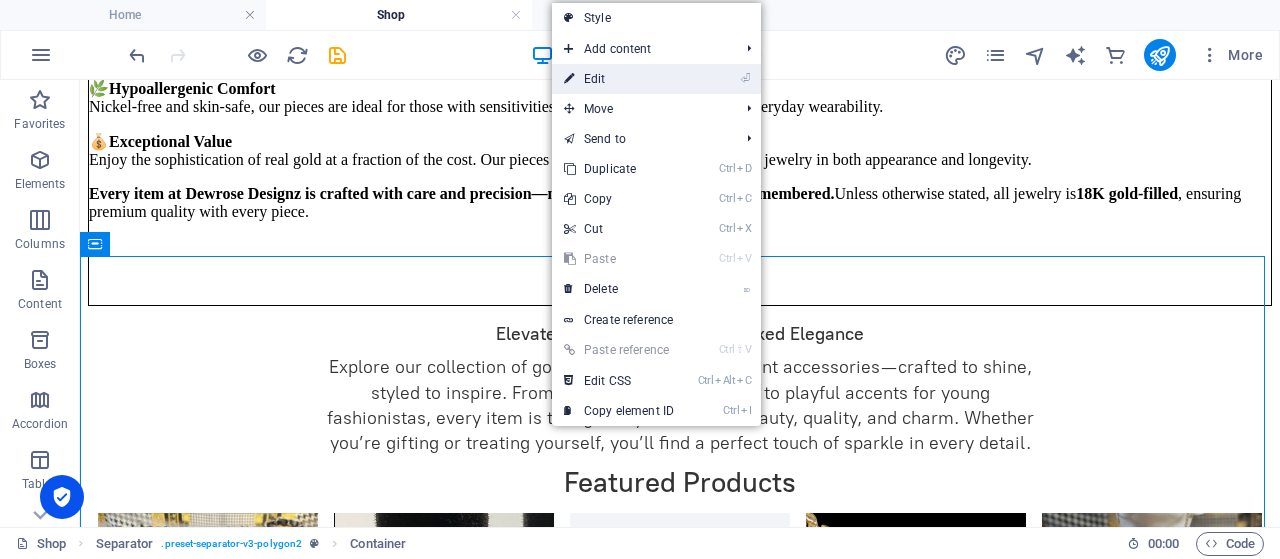 click on "⏎  Edit" at bounding box center (619, 79) 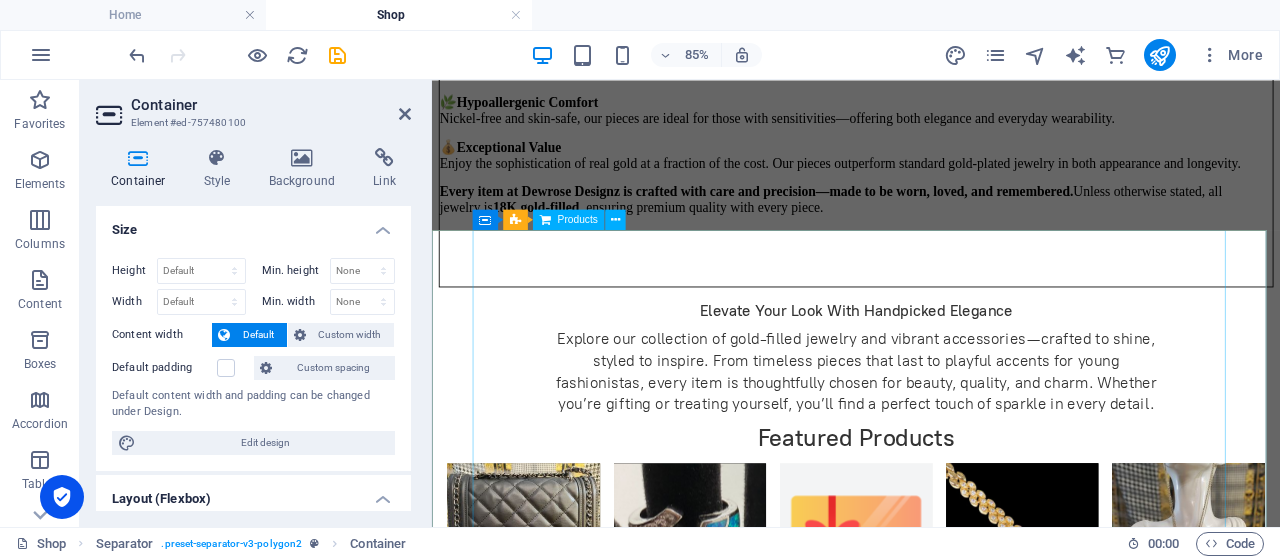 click on "Elevate Your Look With Handpicked Elegance
Explore our collection of gold-filled jewelry and vibrant accessories—crafted to shine, styled to inspire. From timeless pieces that last to playful accents for young fashionistas, every item is thoughtfully chosen for beauty, quality, and charm. Whether you’re gifting or treating yourself, you’ll find a perfect touch of sparkle in every detail. Featured Products Curated Designer Find Sleek & Sophisticated Curated Designer Find Sleek & Sophisticated $30.00 Turquoise & Purple Gemstone Silver Ring Turquoise & Purple Gemstone Silver Ring $22.95 Gift card Gift card $50.00 Zirconia Dragon‑Scale Bracelet – Strength & Sparkle Woven Zirconia Dragon‑Scale Bracelet – Strength & Sparkle Woven $19.95 Vintage inspired gold toned necklace Vintage inspired gold toned necklace $10.00 Gold toned chain red beads Gold toned chain red beads $15.00 JEWELRY Gold-Filled & Zirconia Jewelry
Timeless Glamour. Effortless Shine.
Bracelets Bracelets Earrings Earrings Rings" at bounding box center [931, 1702] 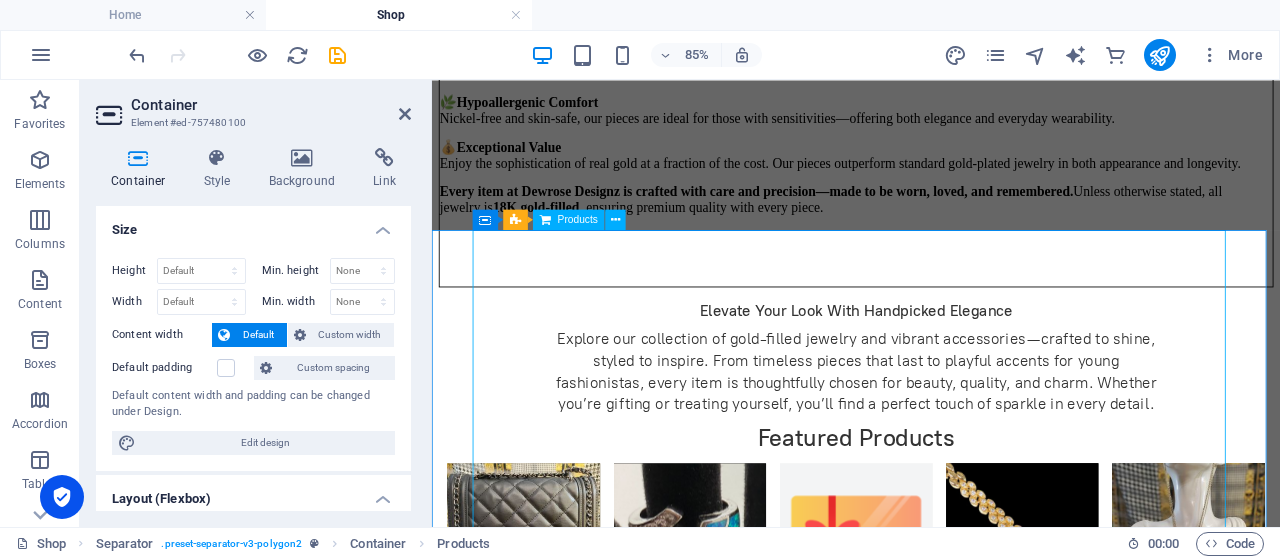 click on "Elevate Your Look With Handpicked Elegance
Explore our collection of gold-filled jewelry and vibrant accessories—crafted to shine, styled to inspire. From timeless pieces that last to playful accents for young fashionistas, every item is thoughtfully chosen for beauty, quality, and charm. Whether you’re gifting or treating yourself, you’ll find a perfect touch of sparkle in every detail. Featured Products Curated Designer Find Sleek & Sophisticated Curated Designer Find Sleek & Sophisticated $30.00 Turquoise & Purple Gemstone Silver Ring Turquoise & Purple Gemstone Silver Ring $22.95 Gift card Gift card $50.00 Zirconia Dragon‑Scale Bracelet – Strength & Sparkle Woven Zirconia Dragon‑Scale Bracelet – Strength & Sparkle Woven $19.95 Vintage inspired gold toned necklace Vintage inspired gold toned necklace $10.00 Gold toned chain red beads Gold toned chain red beads $15.00 JEWELRY Gold-Filled & Zirconia Jewelry
Timeless Glamour. Effortless Shine.
Bracelets Bracelets Earrings Earrings Rings" at bounding box center [931, 1702] 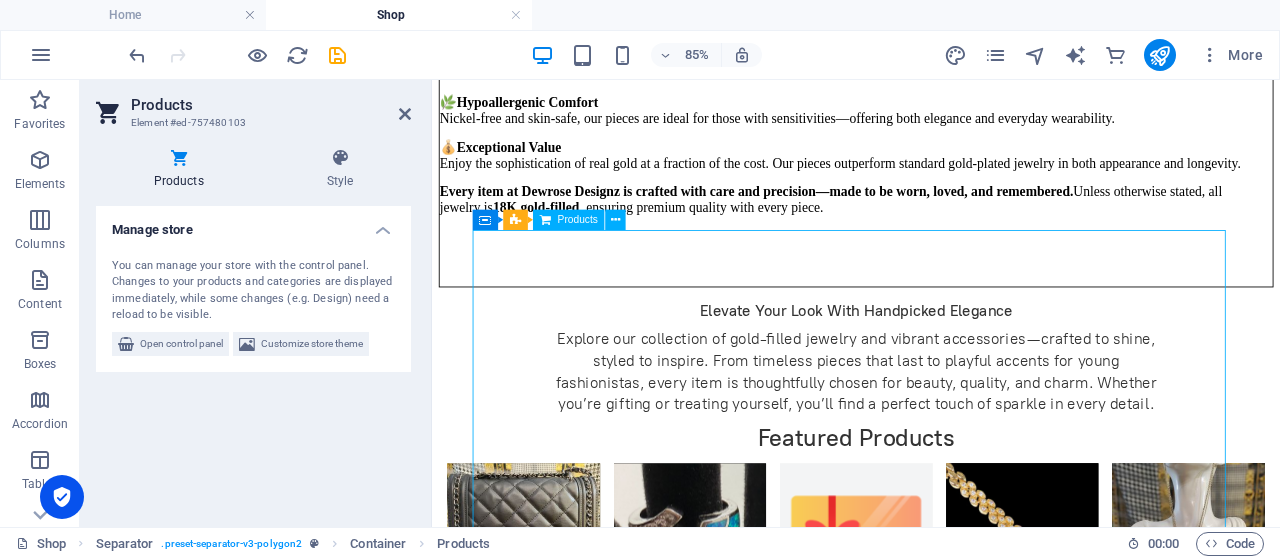 drag, startPoint x: 740, startPoint y: 279, endPoint x: 773, endPoint y: 289, distance: 34.48188 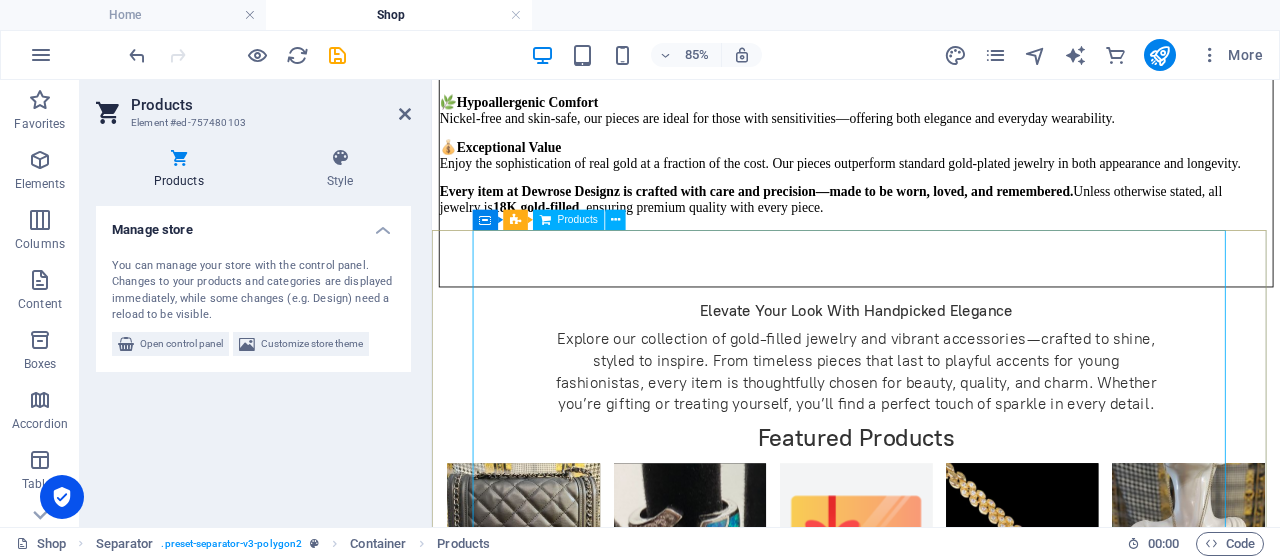 click on "Elevate Your Look With Handpicked Elegance
Explore our collection of gold-filled jewelry and vibrant accessories—crafted to shine, styled to inspire. From timeless pieces that last to playful accents for young fashionistas, every item is thoughtfully chosen for beauty, quality, and charm. Whether you’re gifting or treating yourself, you’ll find a perfect touch of sparkle in every detail. Featured Products Curated Designer Find Sleek & Sophisticated Curated Designer Find Sleek & Sophisticated $30.00 Turquoise & Purple Gemstone Silver Ring Turquoise & Purple Gemstone Silver Ring $22.95 Gift card Gift card $50.00 Zirconia Dragon‑Scale Bracelet – Strength & Sparkle Woven Zirconia Dragon‑Scale Bracelet – Strength & Sparkle Woven $19.95 Vintage inspired gold toned necklace Vintage inspired gold toned necklace $10.00 Gold toned chain red beads Gold toned chain red beads $15.00 JEWELRY Gold-Filled & Zirconia Jewelry
Timeless Glamour. Effortless Shine.
Bracelets Bracelets Earrings Earrings Rings" at bounding box center [931, 1702] 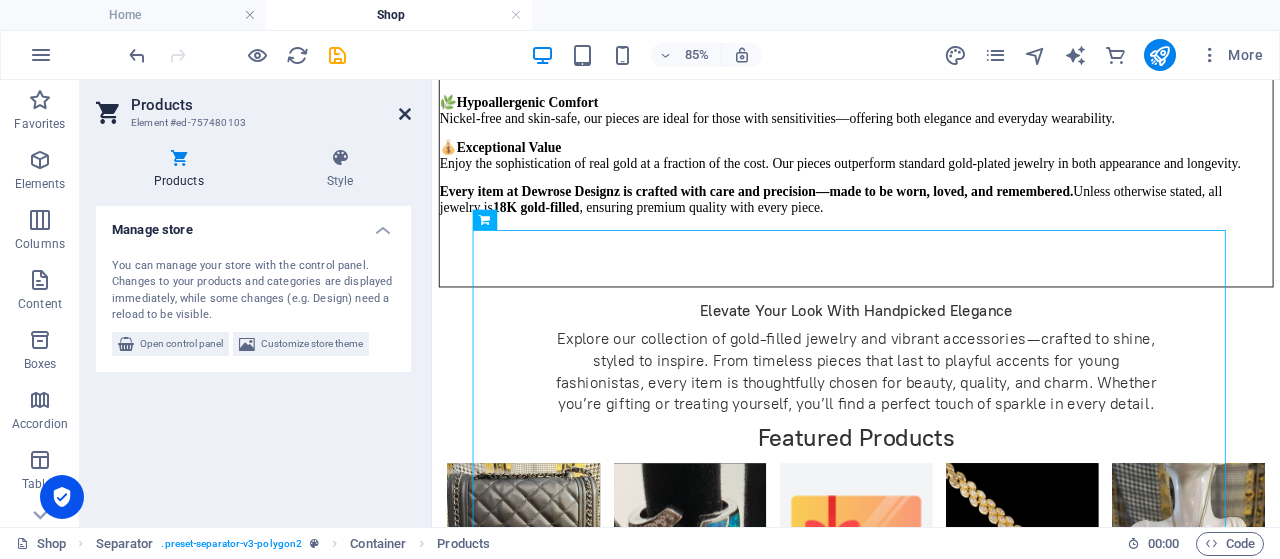 click at bounding box center (405, 114) 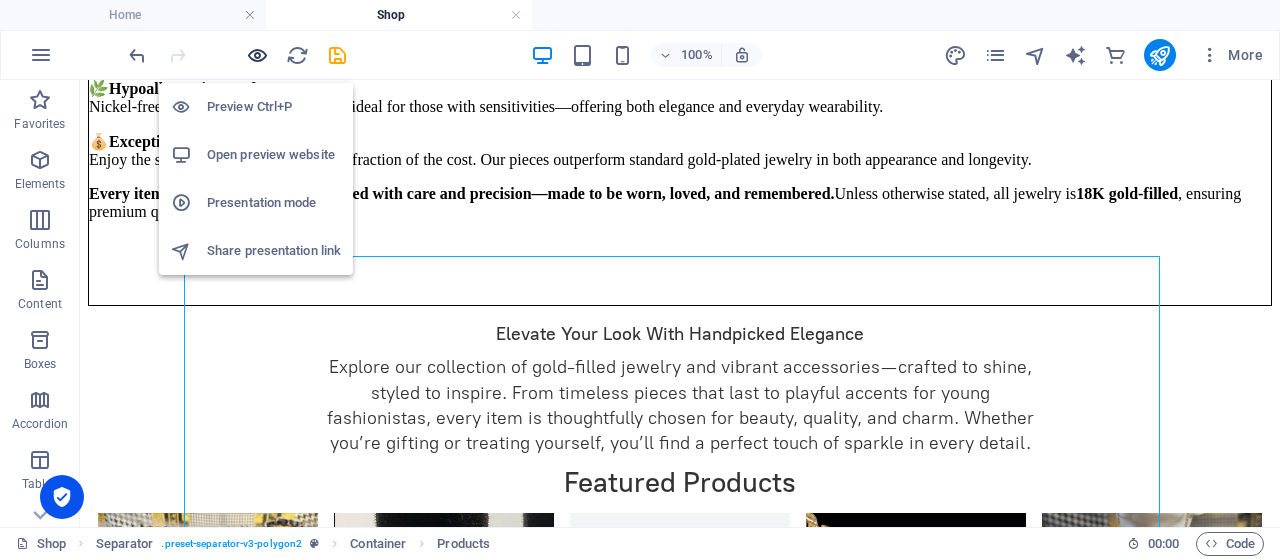 click at bounding box center [257, 55] 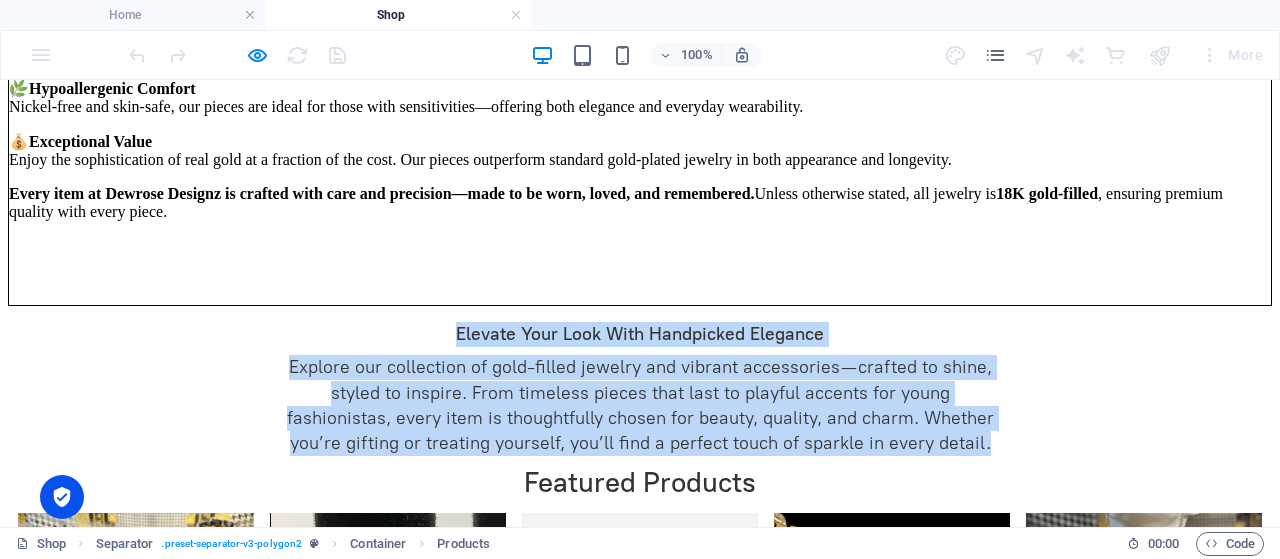 drag, startPoint x: 450, startPoint y: 289, endPoint x: 1006, endPoint y: 391, distance: 565.2787 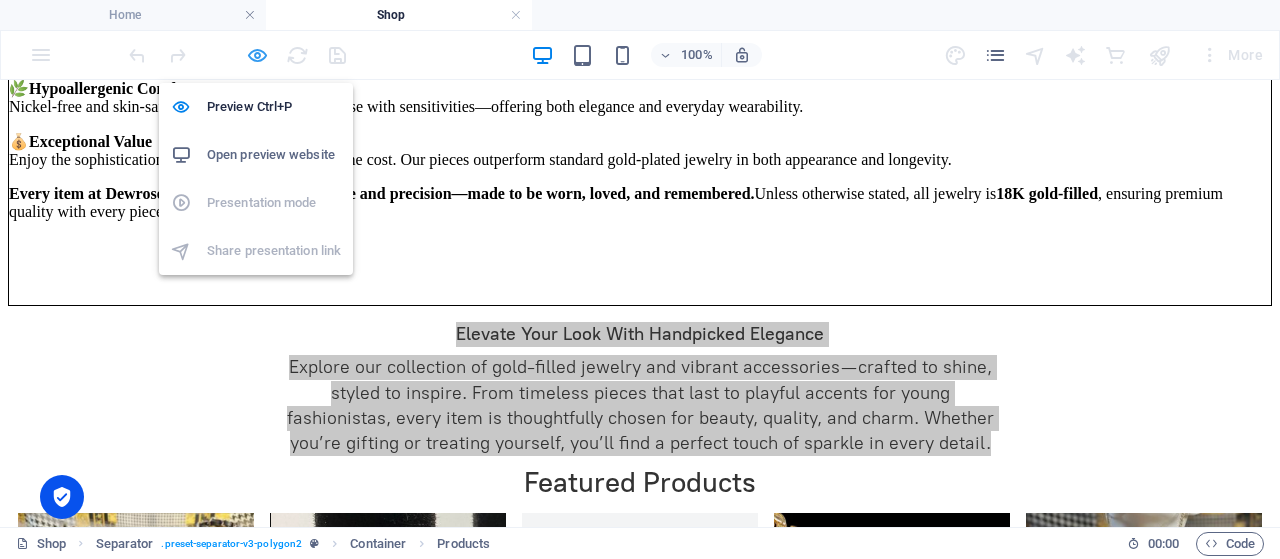 click at bounding box center [257, 55] 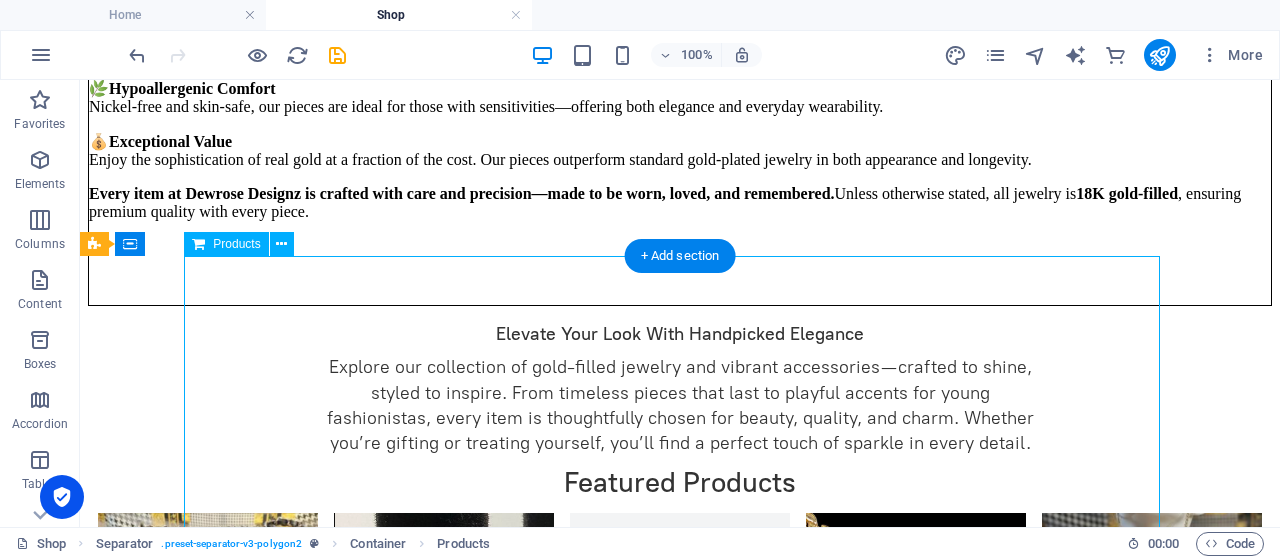 drag, startPoint x: 490, startPoint y: 287, endPoint x: 513, endPoint y: 289, distance: 23.086792 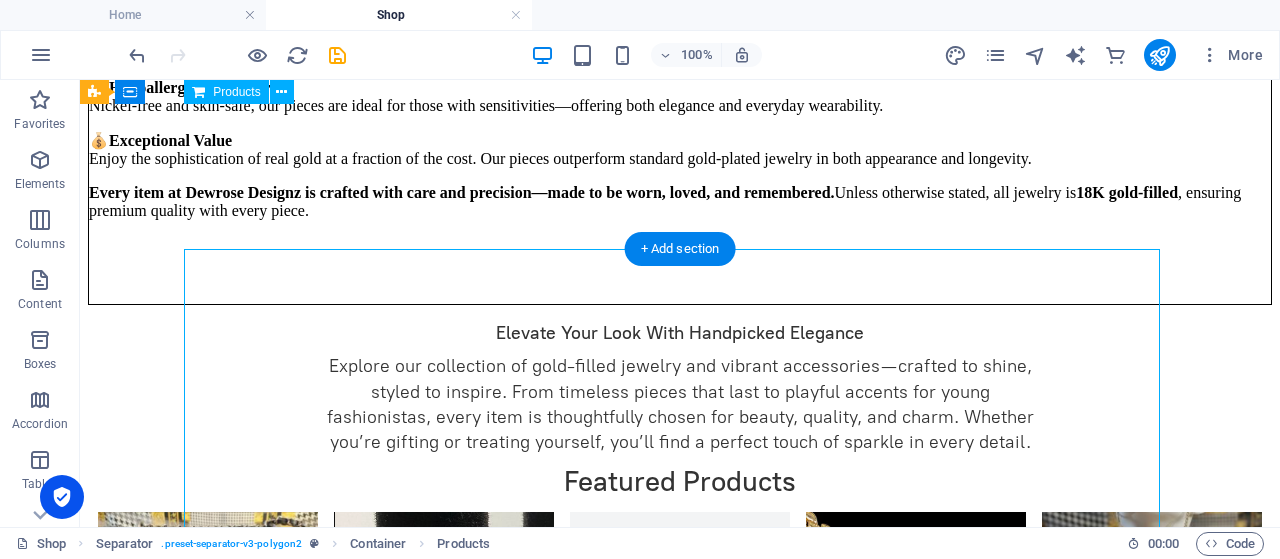 scroll, scrollTop: 500, scrollLeft: 0, axis: vertical 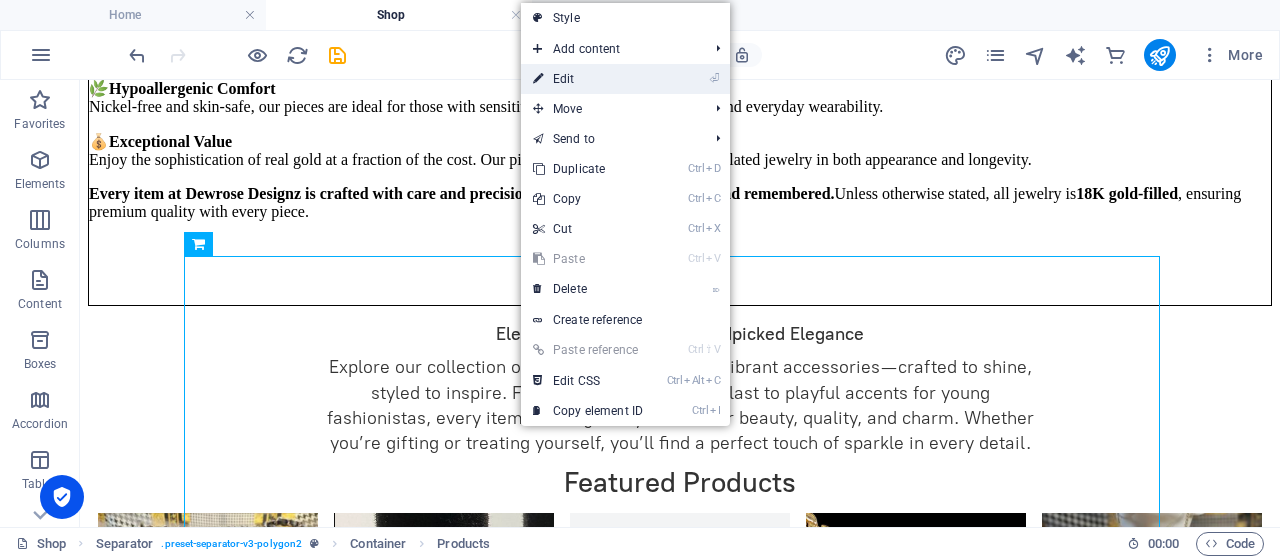click on "⏎  Edit" at bounding box center (588, 79) 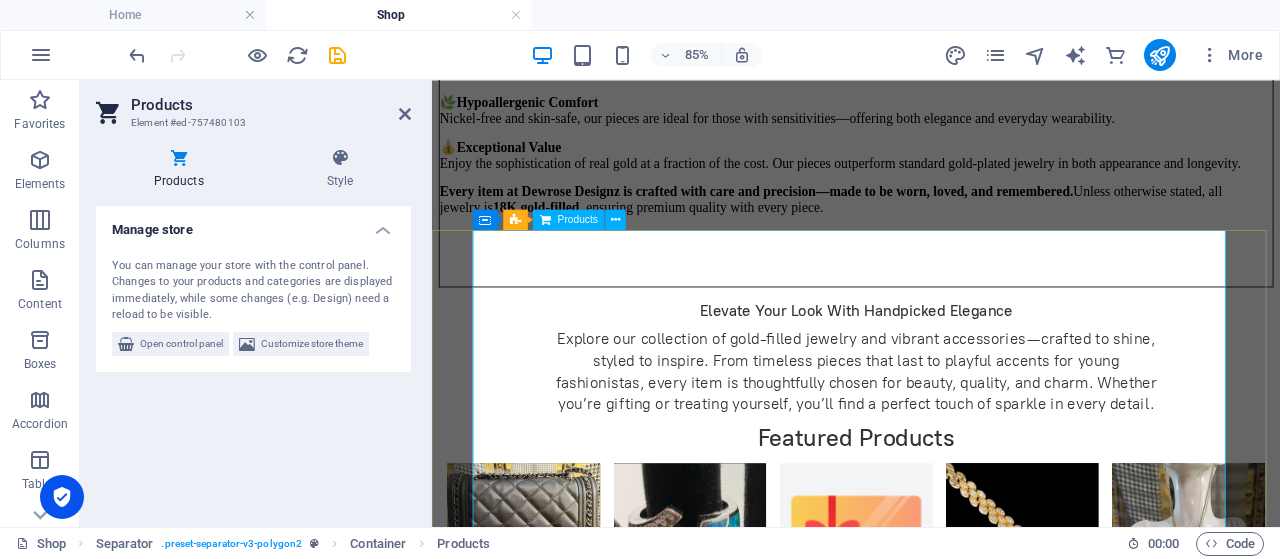 click on "Elevate Your Look With Handpicked Elegance
Explore our collection of gold-filled jewelry and vibrant accessories—crafted to shine, styled to inspire. From timeless pieces that last to playful accents for young fashionistas, every item is thoughtfully chosen for beauty, quality, and charm. Whether you’re gifting or treating yourself, you’ll find a perfect touch of sparkle in every detail. Featured Products Curated Designer Find Sleek & Sophisticated Curated Designer Find Sleek & Sophisticated $30.00 Turquoise & Purple Gemstone Silver Ring Turquoise & Purple Gemstone Silver Ring $22.95 Gift card Gift card $50.00 Zirconia Dragon‑Scale Bracelet – Strength & Sparkle Woven Zirconia Dragon‑Scale Bracelet – Strength & Sparkle Woven $19.95 Vintage inspired gold toned necklace Vintage inspired gold toned necklace $10.00 Gold toned chain red beads Gold toned chain red beads $15.00 JEWELRY Gold-Filled & Zirconia Jewelry
Timeless Glamour. Effortless Shine.
Bracelets Bracelets Earrings Earrings Rings" at bounding box center [931, 1702] 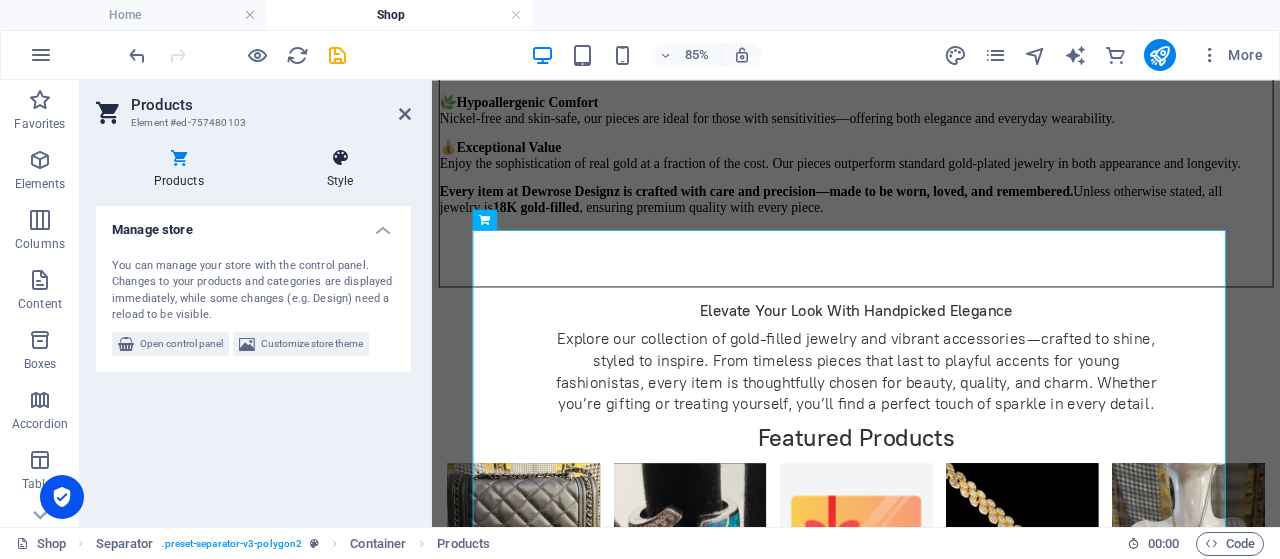 click at bounding box center (340, 158) 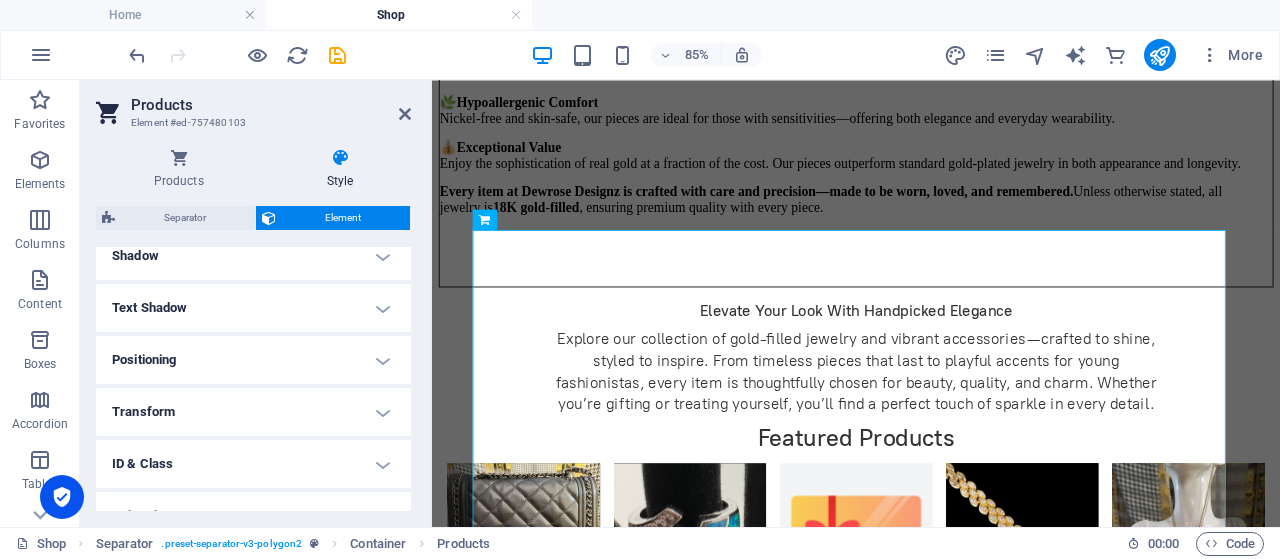 scroll, scrollTop: 580, scrollLeft: 0, axis: vertical 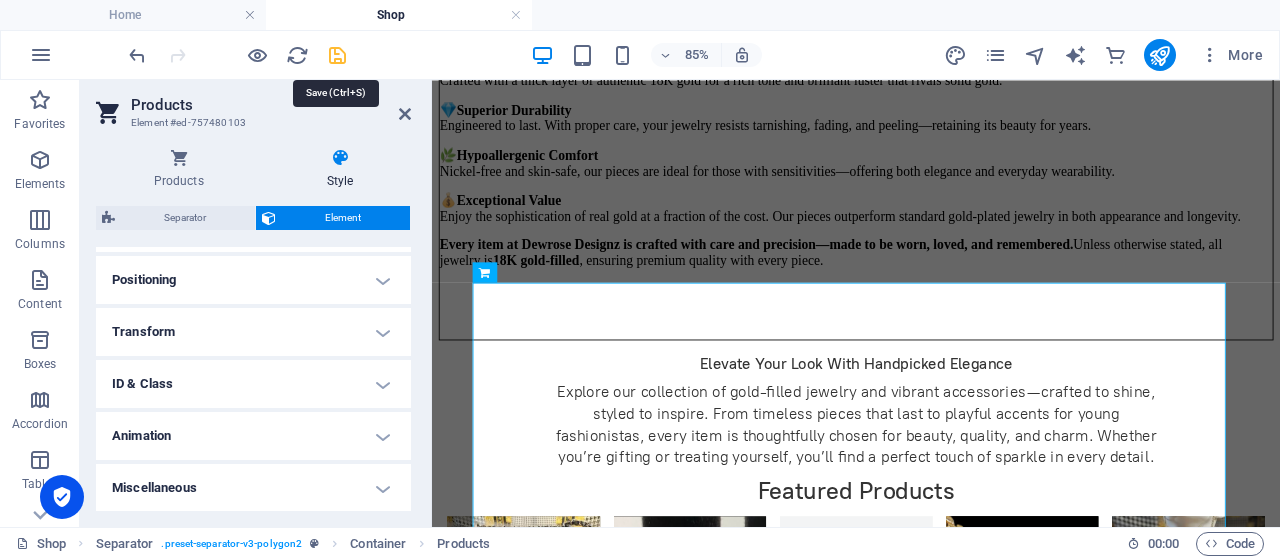 click at bounding box center [337, 55] 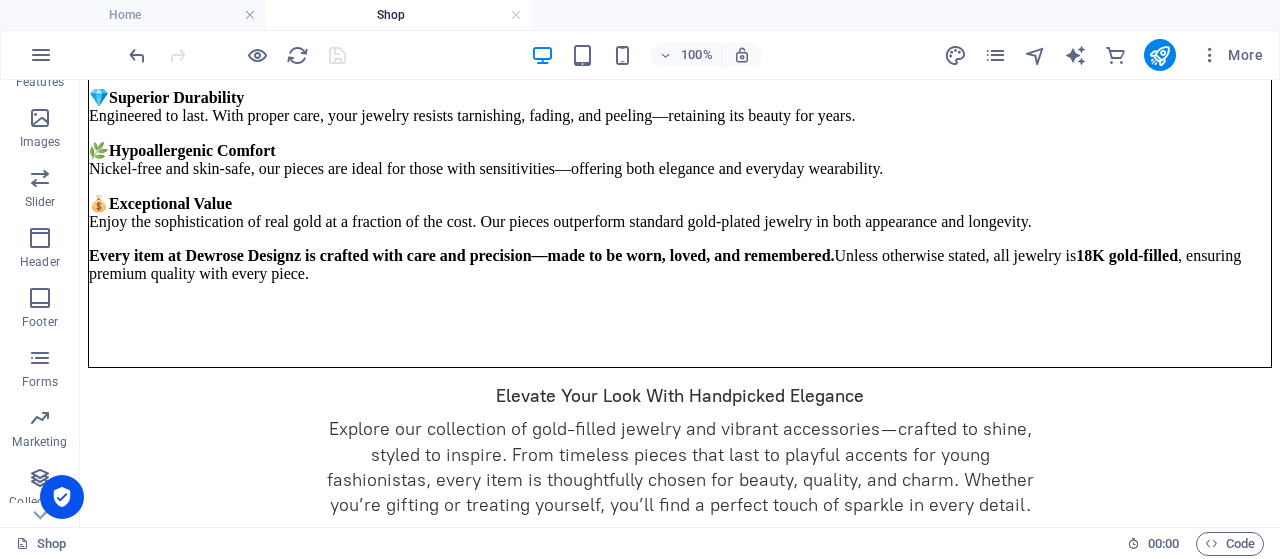 scroll, scrollTop: 512, scrollLeft: 0, axis: vertical 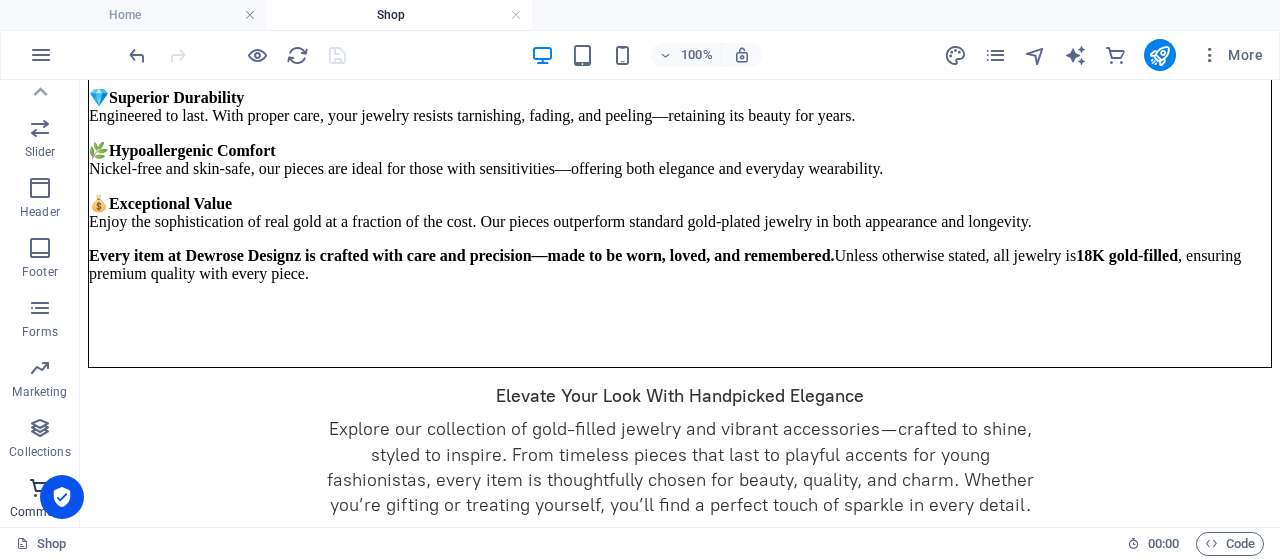 click on "Commerce" at bounding box center (40, 512) 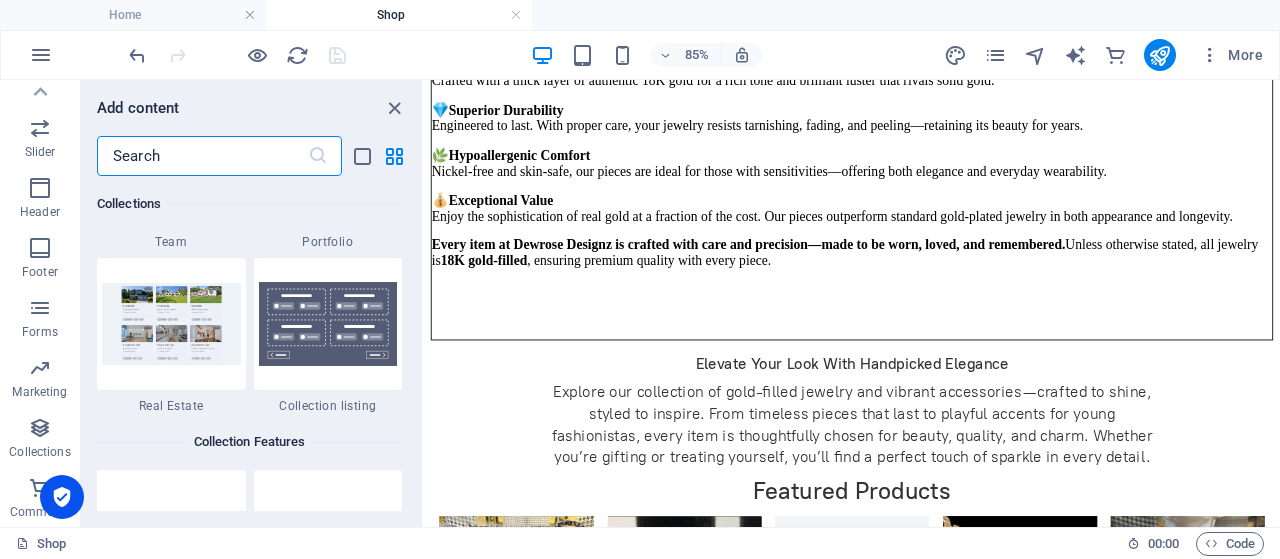 scroll, scrollTop: 19107, scrollLeft: 0, axis: vertical 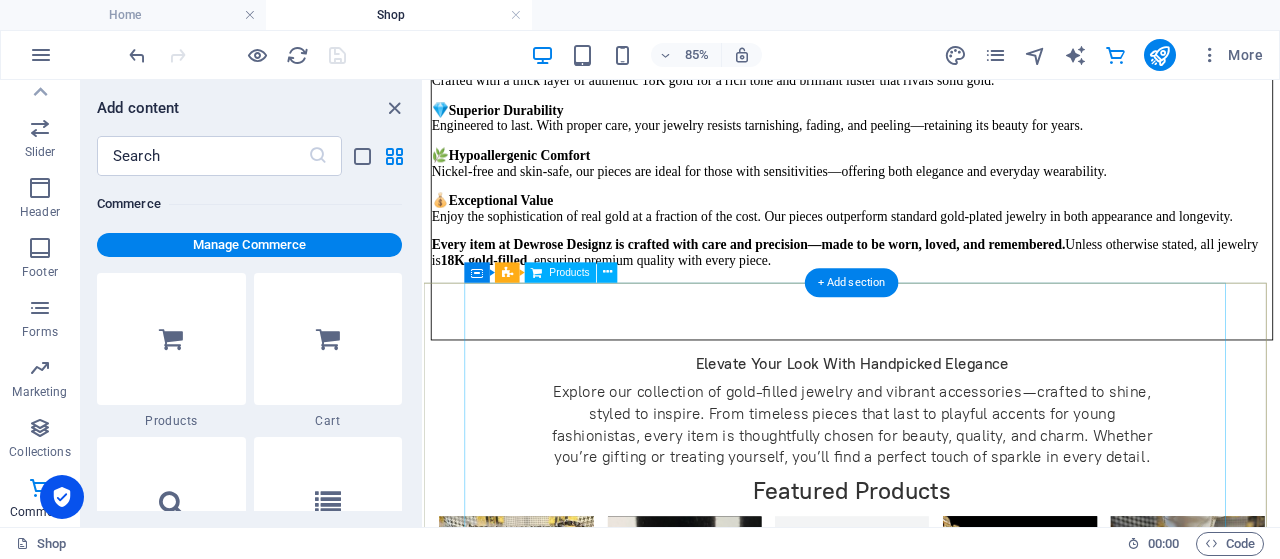 click on "Elevate Your Look With Handpicked Elegance
Explore our collection of gold-filled jewelry and vibrant accessories—crafted to shine, styled to inspire. From timeless pieces that last to playful accents for young fashionistas, every item is thoughtfully chosen for beauty, quality, and charm. Whether you’re gifting or treating yourself, you’ll find a perfect touch of sparkle in every detail. Featured Products Curated Designer Find Sleek & Sophisticated Curated Designer Find Sleek & Sophisticated $30.00 Turquoise & Purple Gemstone Silver Ring Turquoise & Purple Gemstone Silver Ring $22.95 Gift card Gift card $50.00 Zirconia Dragon‑Scale Bracelet – Strength & Sparkle Woven Zirconia Dragon‑Scale Bracelet – Strength & Sparkle Woven $19.95 Vintage inspired gold toned necklace Vintage inspired gold toned necklace $10.00 Gold toned chain red beads Gold toned chain red beads $15.00 JEWELRY Gold-Filled & Zirconia Jewelry
Timeless Glamour. Effortless Shine.
Bracelets Bracelets Earrings Earrings Rings" at bounding box center [927, 1771] 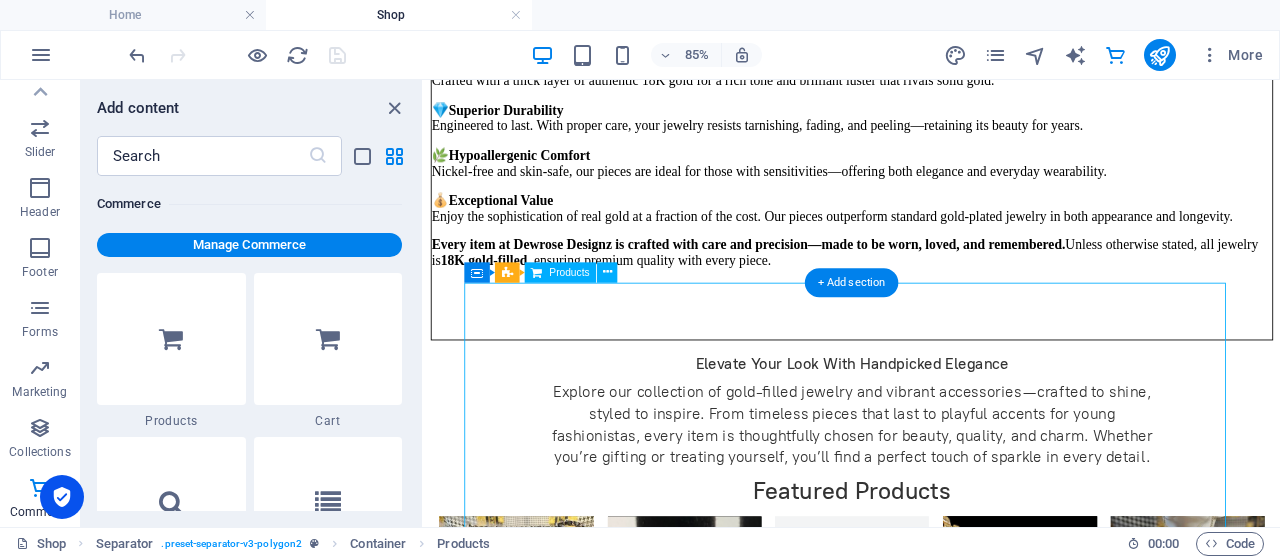 click on "Elevate Your Look With Handpicked Elegance
Explore our collection of gold-filled jewelry and vibrant accessories—crafted to shine, styled to inspire. From timeless pieces that last to playful accents for young fashionistas, every item is thoughtfully chosen for beauty, quality, and charm. Whether you’re gifting or treating yourself, you’ll find a perfect touch of sparkle in every detail. Featured Products Curated Designer Find Sleek & Sophisticated Curated Designer Find Sleek & Sophisticated $30.00 Turquoise & Purple Gemstone Silver Ring Turquoise & Purple Gemstone Silver Ring $22.95 Gift card Gift card $50.00 Zirconia Dragon‑Scale Bracelet – Strength & Sparkle Woven Zirconia Dragon‑Scale Bracelet – Strength & Sparkle Woven $19.95 Vintage inspired gold toned necklace Vintage inspired gold toned necklace $10.00 Gold toned chain red beads Gold toned chain red beads $15.00 JEWELRY Gold-Filled & Zirconia Jewelry
Timeless Glamour. Effortless Shine.
Bracelets Bracelets Earrings Earrings Rings" at bounding box center [927, 1771] 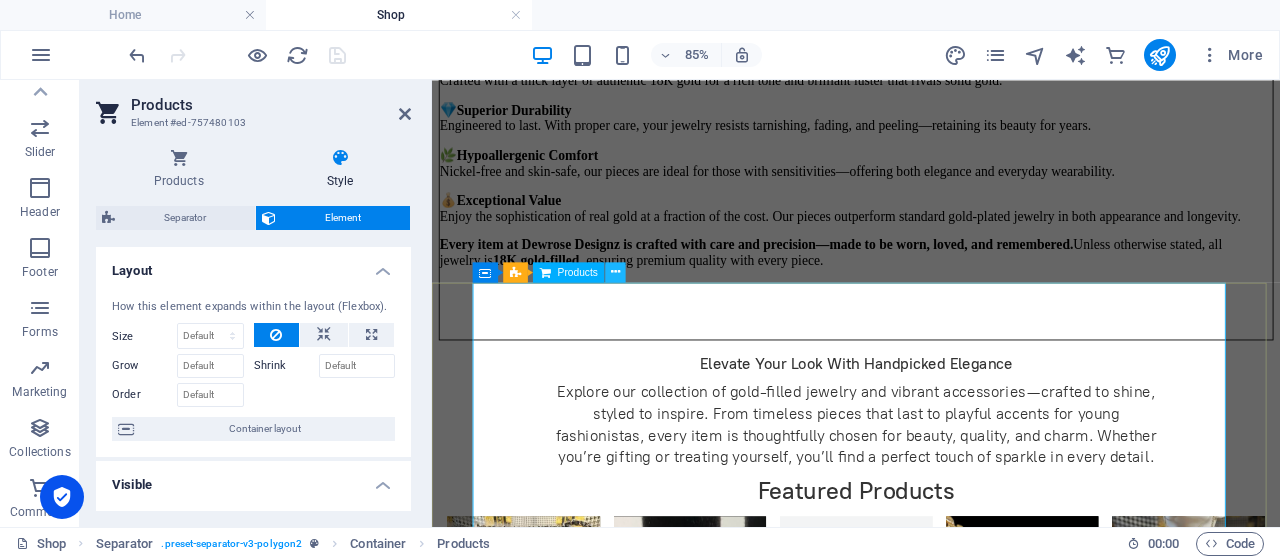 click at bounding box center [615, 272] 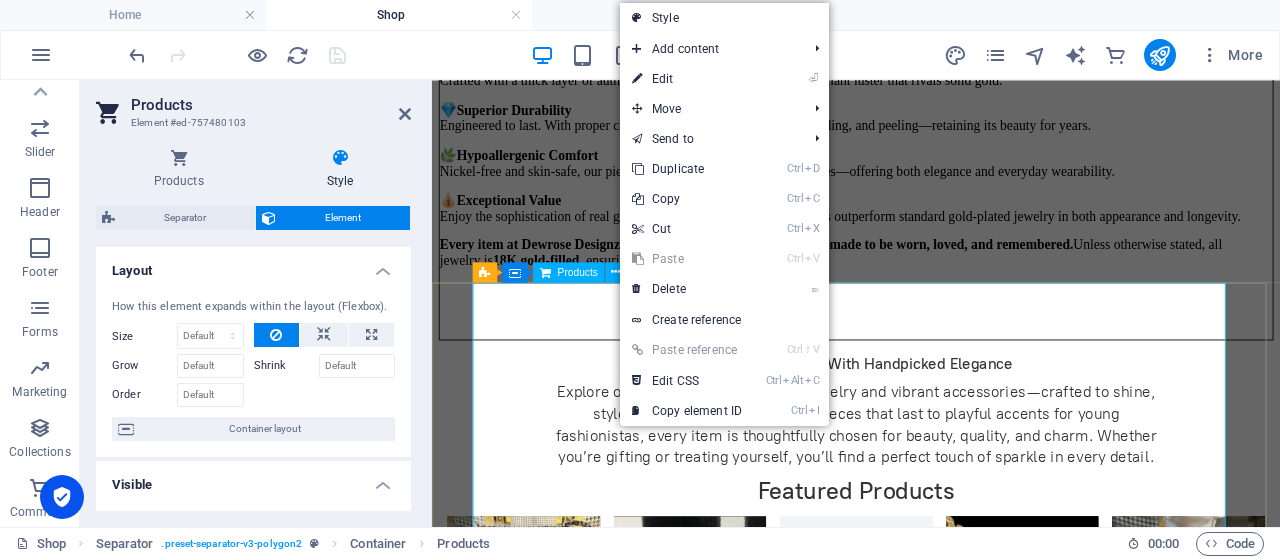 click on "Elevate Your Look With Handpicked Elegance
Explore our collection of gold-filled jewelry and vibrant accessories—crafted to shine, styled to inspire. From timeless pieces that last to playful accents for young fashionistas, every item is thoughtfully chosen for beauty, quality, and charm. Whether you’re gifting or treating yourself, you’ll find a perfect touch of sparkle in every detail. Featured Products Curated Designer Find Sleek & Sophisticated Curated Designer Find Sleek & Sophisticated $30.00 Turquoise & Purple Gemstone Silver Ring Turquoise & Purple Gemstone Silver Ring $22.95 Gift card Gift card $50.00 Zirconia Dragon‑Scale Bracelet – Strength & Sparkle Woven Zirconia Dragon‑Scale Bracelet – Strength & Sparkle Woven $19.95 Vintage inspired gold toned necklace Vintage inspired gold toned necklace $10.00 Gold toned chain red beads Gold toned chain red beads $15.00 JEWELRY Gold-Filled & Zirconia Jewelry
Timeless Glamour. Effortless Shine.
Bracelets Bracelets Earrings Earrings Rings" at bounding box center [931, 1764] 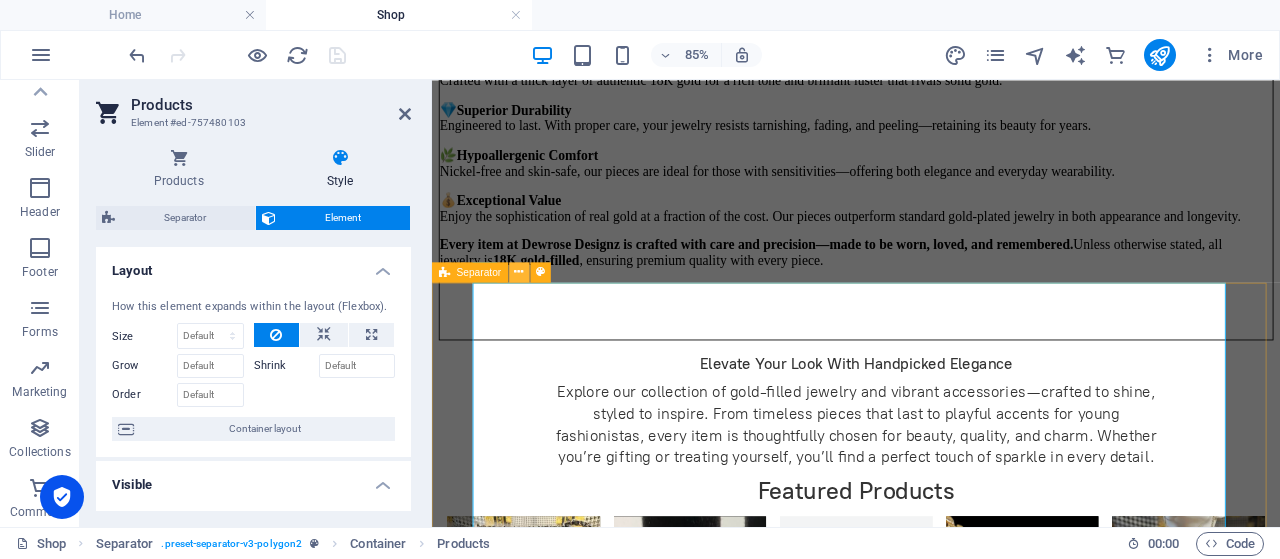 click at bounding box center [519, 272] 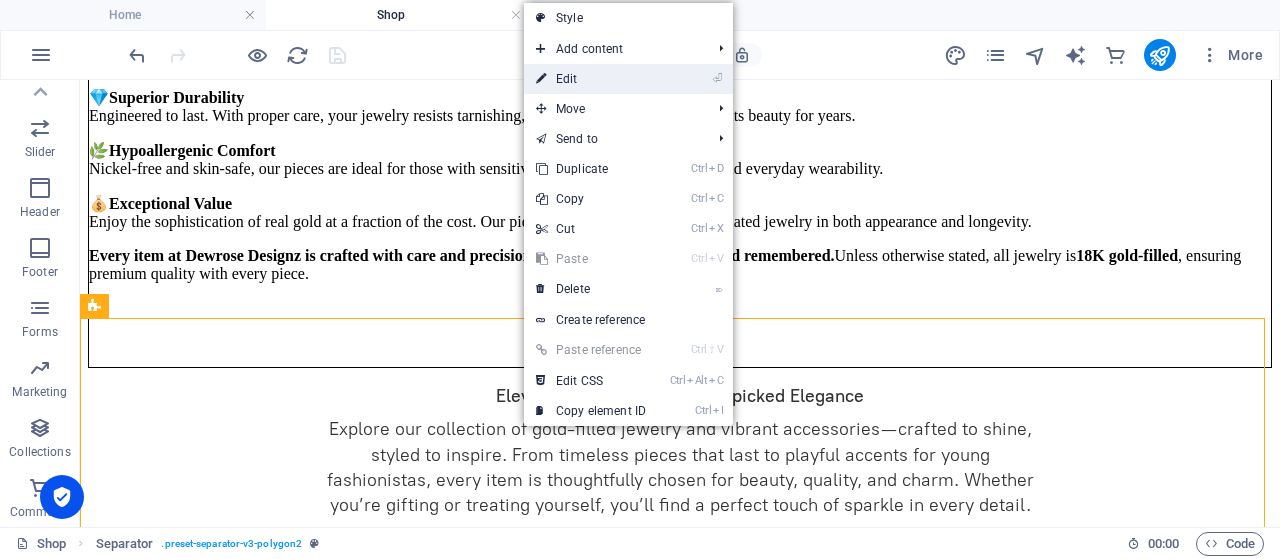 click on "⏎  Edit" at bounding box center (591, 79) 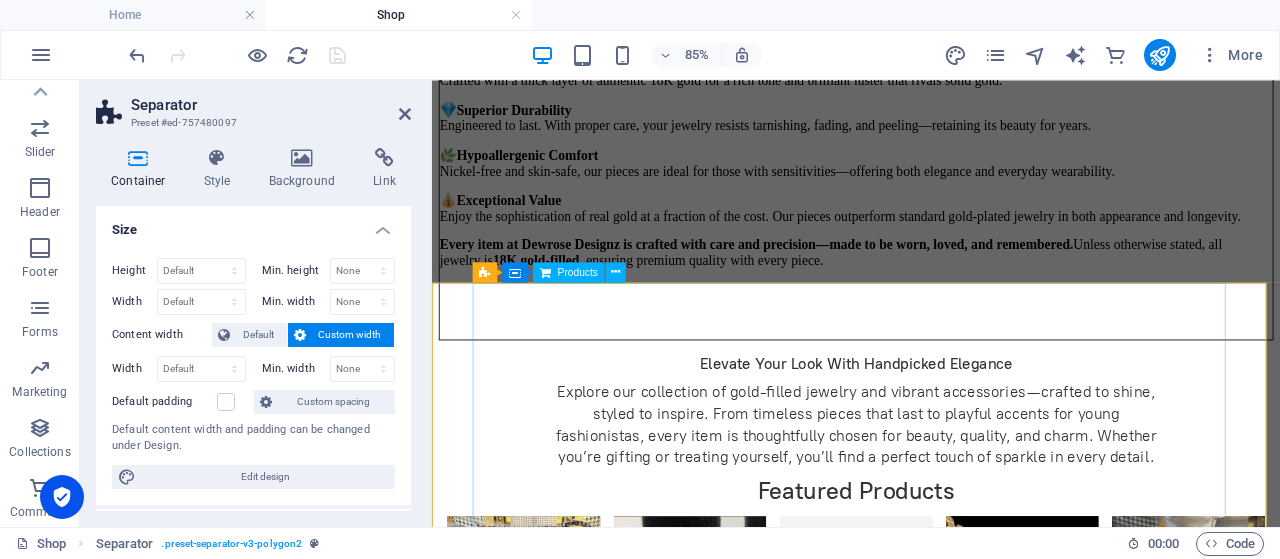 click on "Elevate Your Look With Handpicked Elegance
Explore our collection of gold-filled jewelry and vibrant accessories—crafted to shine, styled to inspire. From timeless pieces that last to playful accents for young fashionistas, every item is thoughtfully chosen for beauty, quality, and charm. Whether you’re gifting or treating yourself, you’ll find a perfect touch of sparkle in every detail. Featured Products Curated Designer Find Sleek & Sophisticated Curated Designer Find Sleek & Sophisticated $30.00 Turquoise & Purple Gemstone Silver Ring Turquoise & Purple Gemstone Silver Ring $22.95 Gift card Gift card $50.00 Zirconia Dragon‑Scale Bracelet – Strength & Sparkle Woven Zirconia Dragon‑Scale Bracelet – Strength & Sparkle Woven $19.95 Vintage inspired gold toned necklace Vintage inspired gold toned necklace $10.00 Gold toned chain red beads Gold toned chain red beads $15.00 JEWELRY Gold-Filled & Zirconia Jewelry
Timeless Glamour. Effortless Shine.
Bracelets Bracelets Earrings Earrings Rings" at bounding box center [931, 1764] 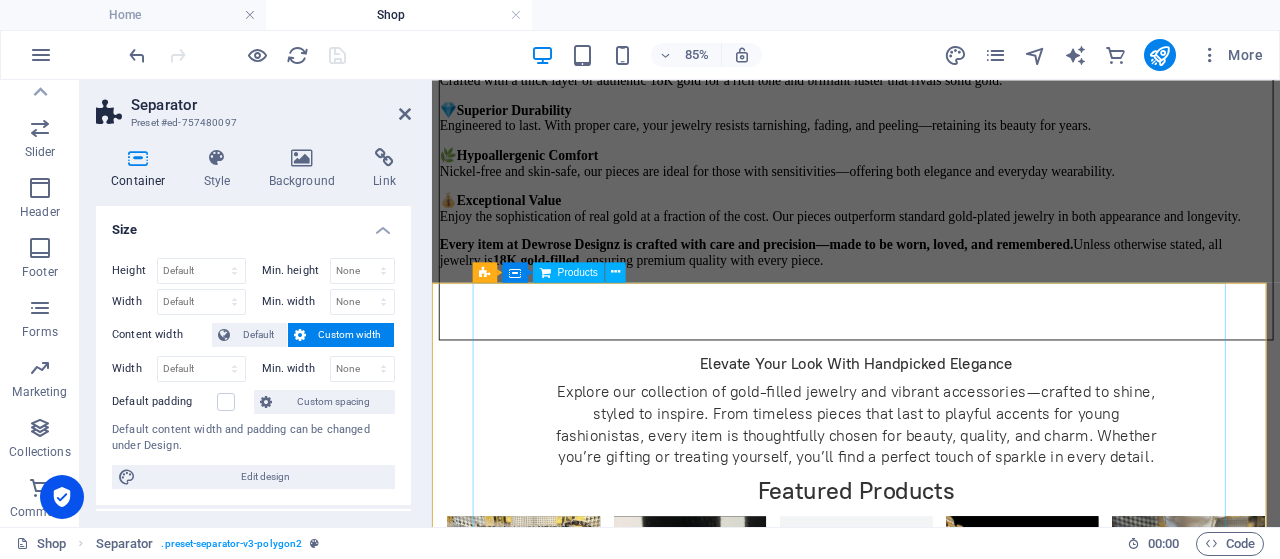 click on "Elevate Your Look With Handpicked Elegance
Explore our collection of gold-filled jewelry and vibrant accessories—crafted to shine, styled to inspire. From timeless pieces that last to playful accents for young fashionistas, every item is thoughtfully chosen for beauty, quality, and charm. Whether you’re gifting or treating yourself, you’ll find a perfect touch of sparkle in every detail. Featured Products Curated Designer Find Sleek & Sophisticated Curated Designer Find Sleek & Sophisticated $30.00 Turquoise & Purple Gemstone Silver Ring Turquoise & Purple Gemstone Silver Ring $22.95 Gift card Gift card $50.00 Zirconia Dragon‑Scale Bracelet – Strength & Sparkle Woven Zirconia Dragon‑Scale Bracelet – Strength & Sparkle Woven $19.95 Vintage inspired gold toned necklace Vintage inspired gold toned necklace $10.00 Gold toned chain red beads Gold toned chain red beads $15.00 JEWELRY Gold-Filled & Zirconia Jewelry
Timeless Glamour. Effortless Shine.
Bracelets Bracelets Earrings Earrings Rings" at bounding box center (931, 1764) 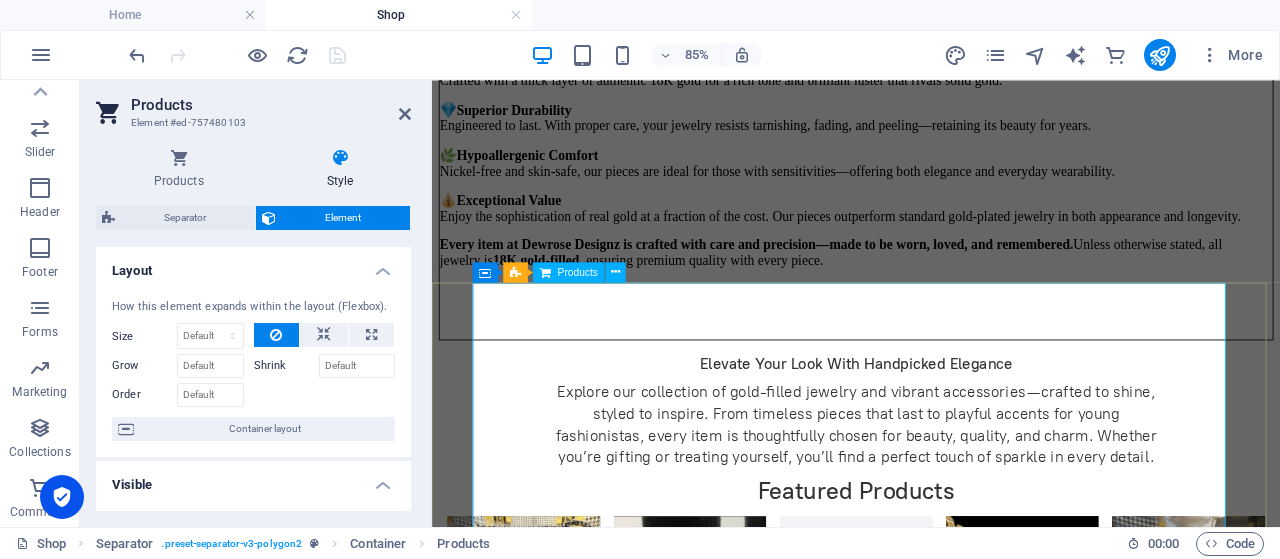 click on "Elevate Your Look With Handpicked Elegance
Explore our collection of gold-filled jewelry and vibrant accessories—crafted to shine, styled to inspire. From timeless pieces that last to playful accents for young fashionistas, every item is thoughtfully chosen for beauty, quality, and charm. Whether you’re gifting or treating yourself, you’ll find a perfect touch of sparkle in every detail. Featured Products Curated Designer Find Sleek & Sophisticated Curated Designer Find Sleek & Sophisticated $30.00 Turquoise & Purple Gemstone Silver Ring Turquoise & Purple Gemstone Silver Ring $22.95 Gift card Gift card $50.00 Zirconia Dragon‑Scale Bracelet – Strength & Sparkle Woven Zirconia Dragon‑Scale Bracelet – Strength & Sparkle Woven $19.95 Vintage inspired gold toned necklace Vintage inspired gold toned necklace $10.00 Gold toned chain red beads Gold toned chain red beads $15.00 JEWELRY Gold-Filled & Zirconia Jewelry
Timeless Glamour. Effortless Shine.
Bracelets Bracelets Earrings Earrings Rings" at bounding box center [931, 1764] 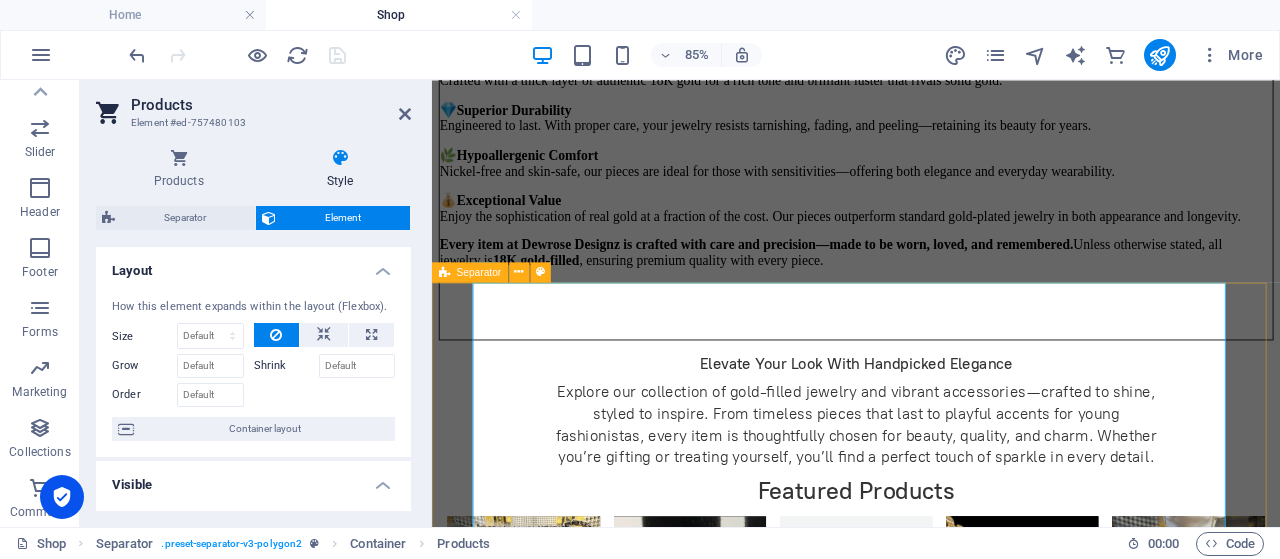 click at bounding box center (444, 272) 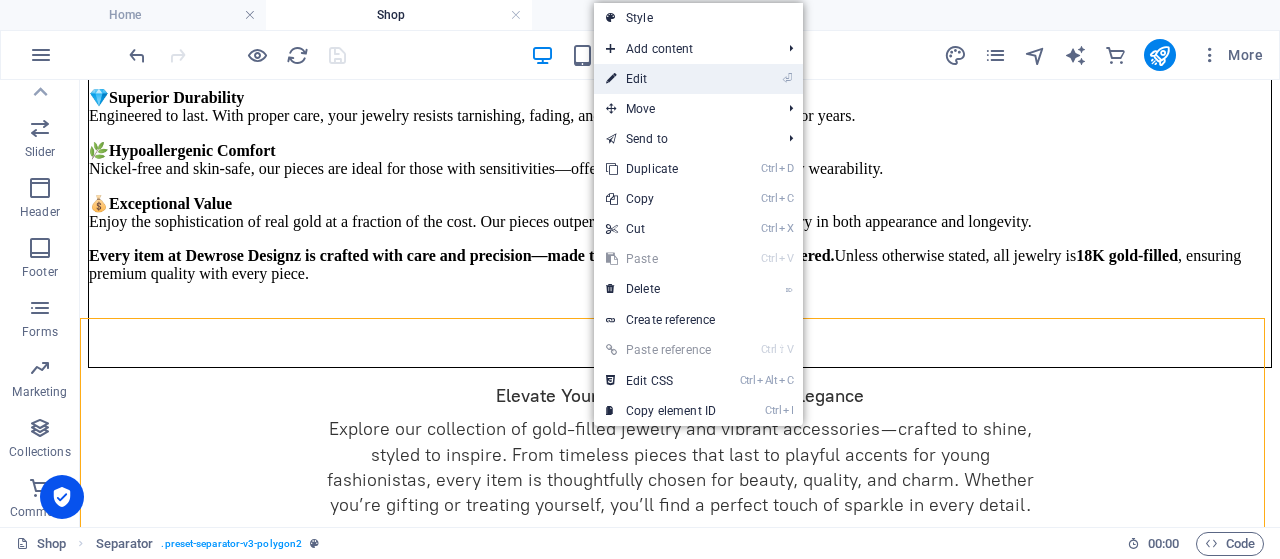 click on "⏎  Edit" at bounding box center (661, 79) 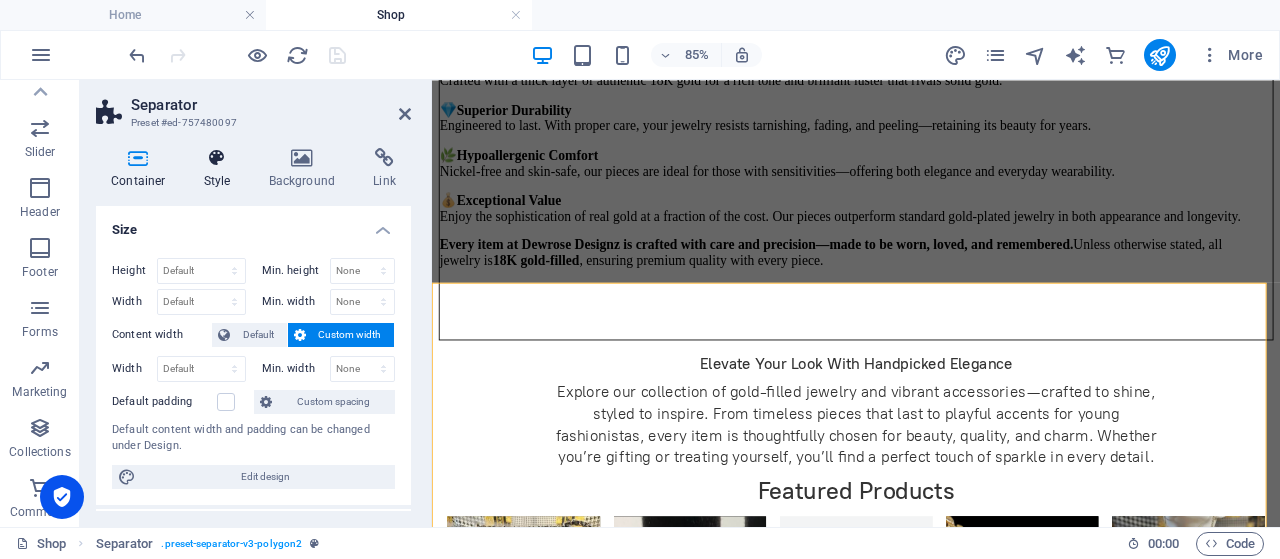 click on "Style" at bounding box center [221, 169] 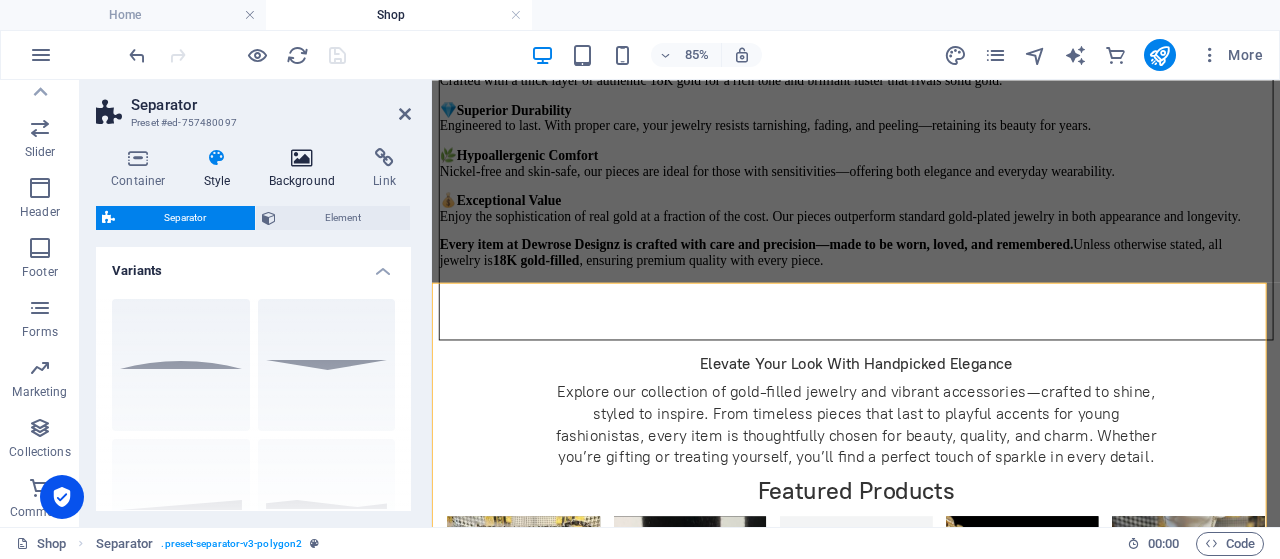 click at bounding box center [302, 158] 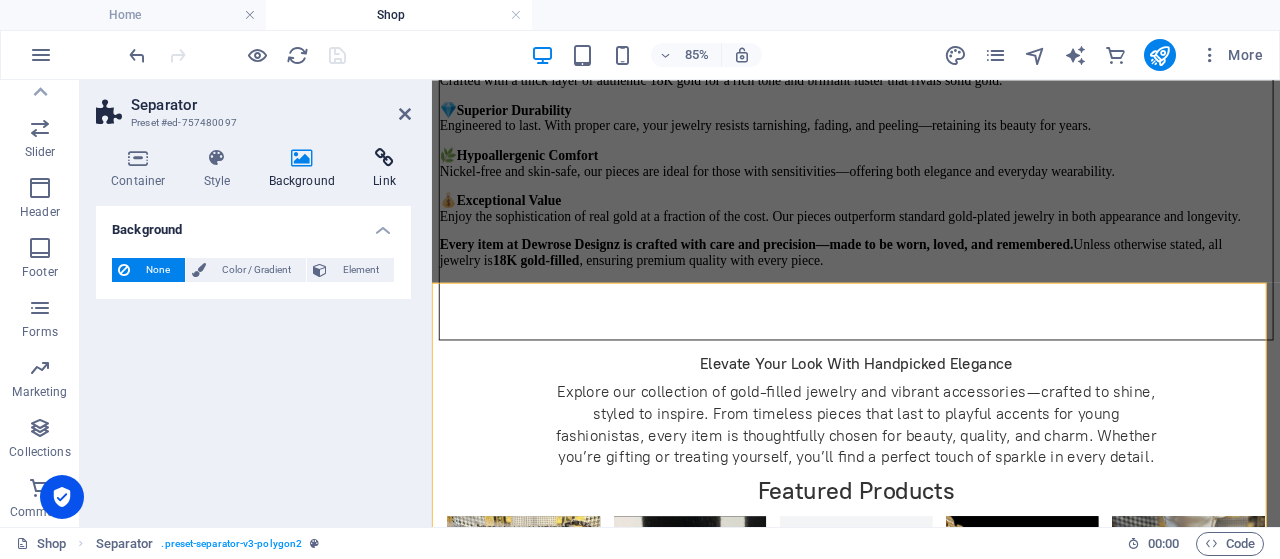 click on "Link" at bounding box center [384, 169] 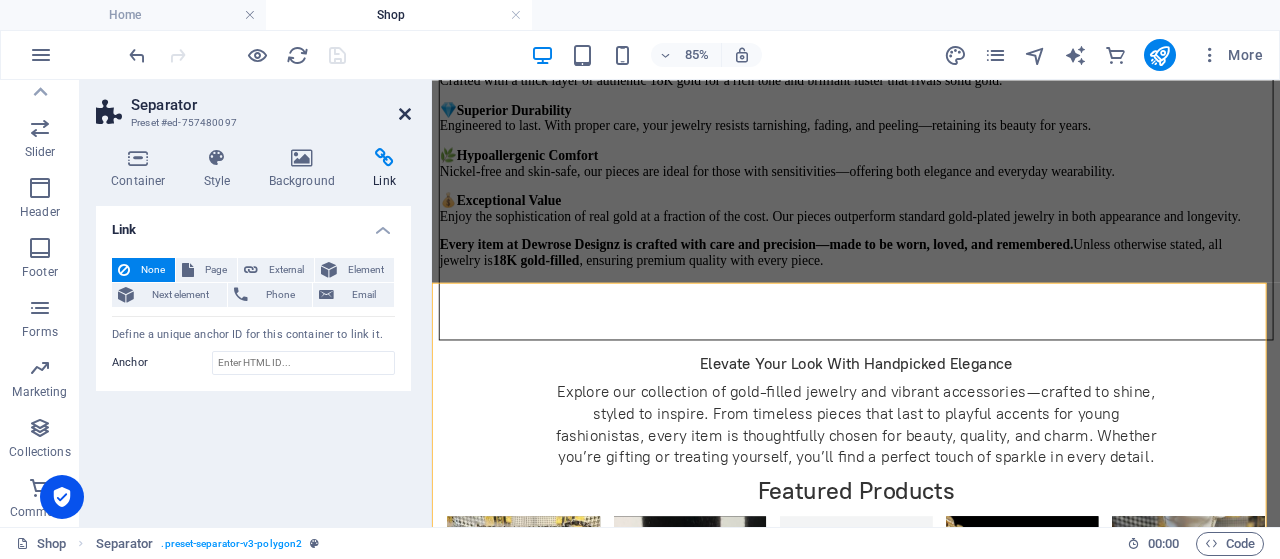 click at bounding box center (405, 114) 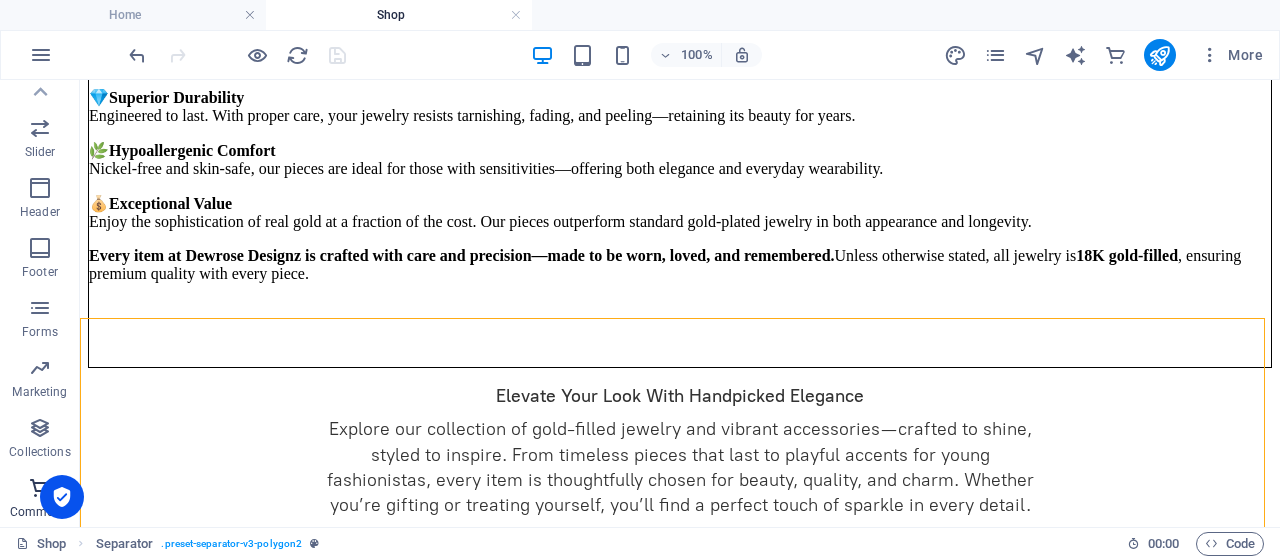 click on "Commerce" at bounding box center (40, 512) 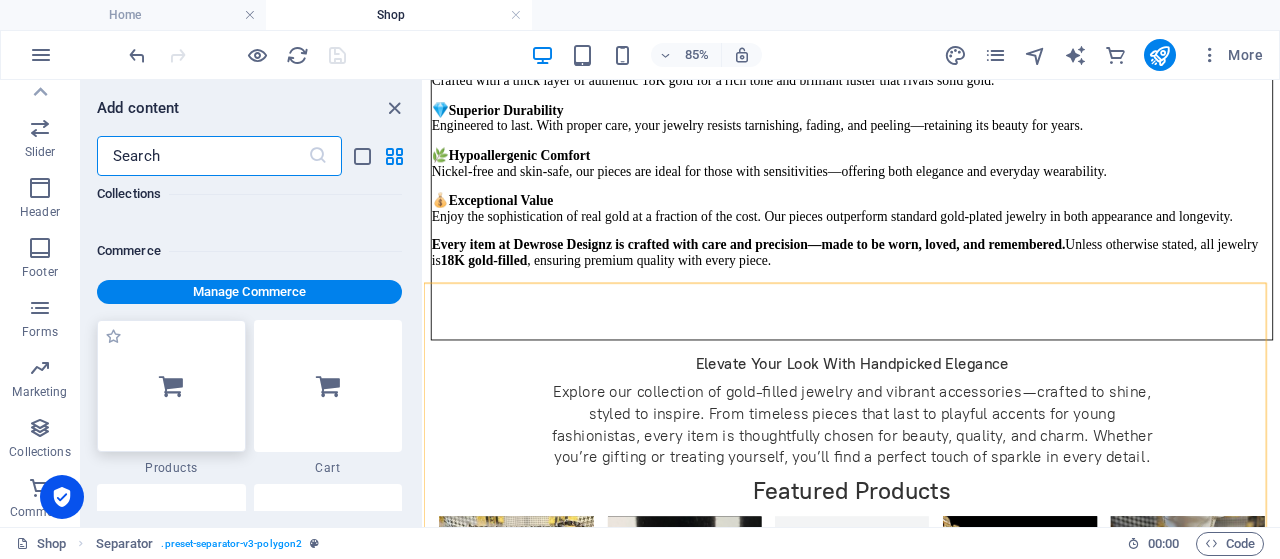 scroll, scrollTop: 19107, scrollLeft: 0, axis: vertical 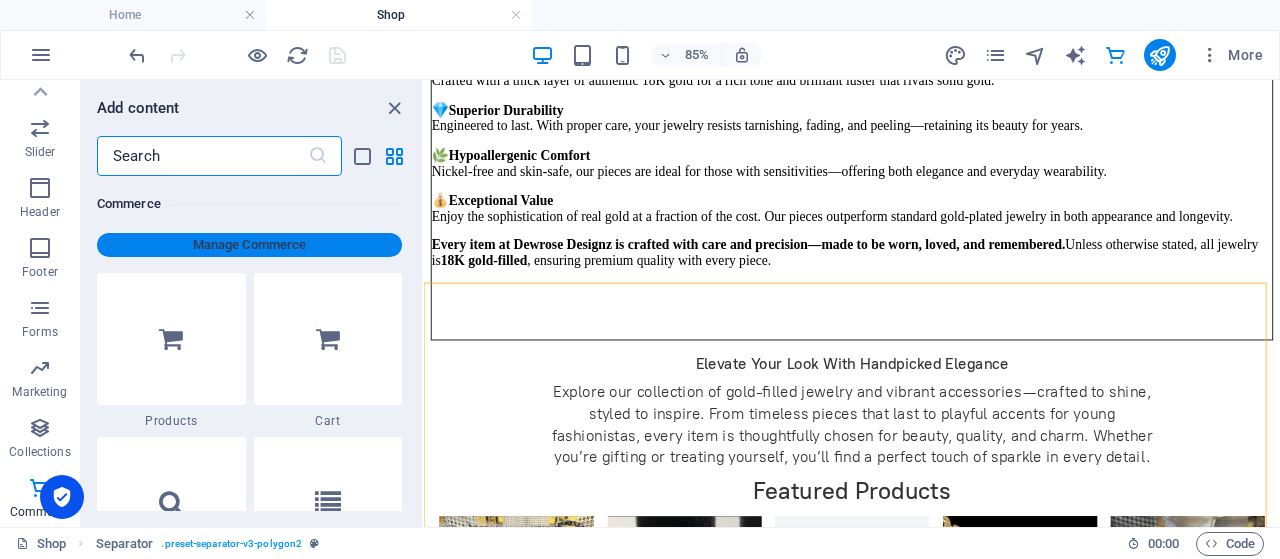 click on "Manage Commerce" at bounding box center [249, 245] 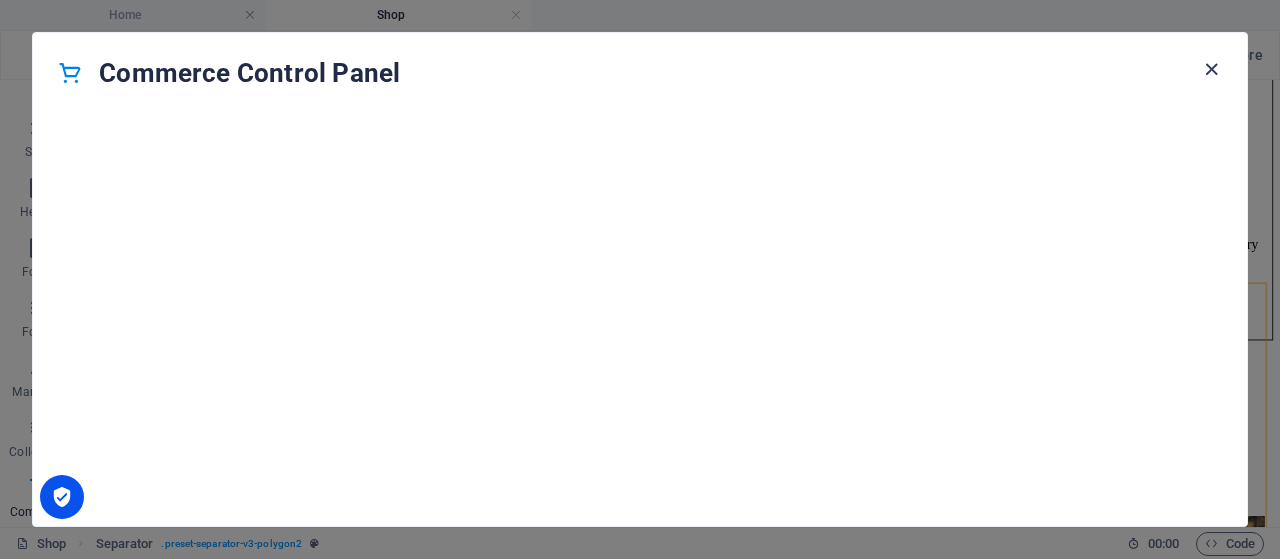 click at bounding box center [1211, 69] 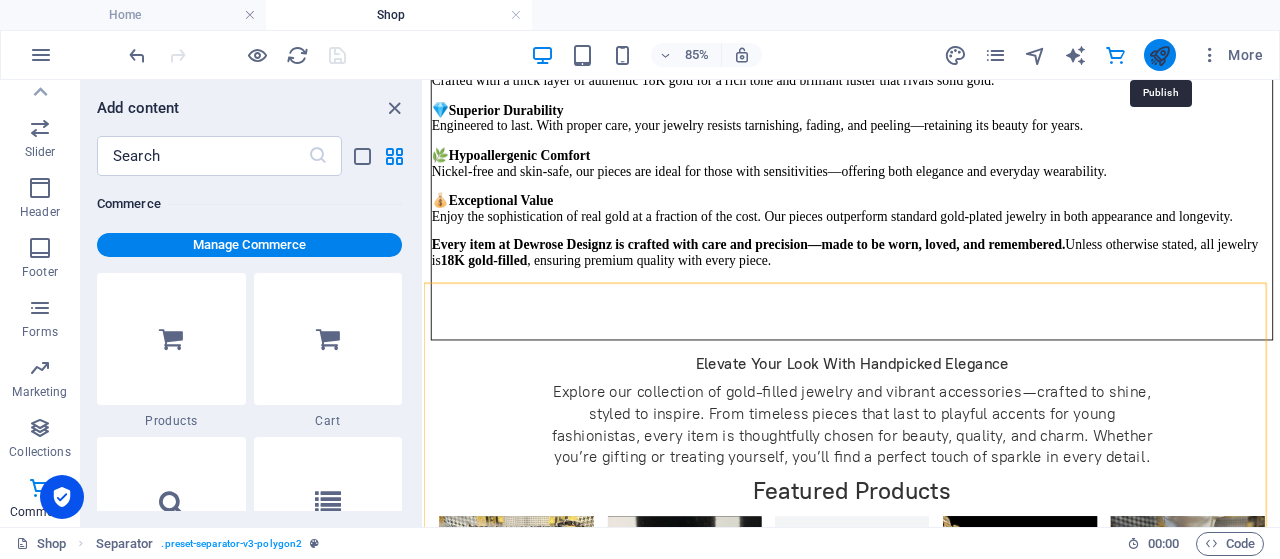 click at bounding box center [1159, 55] 